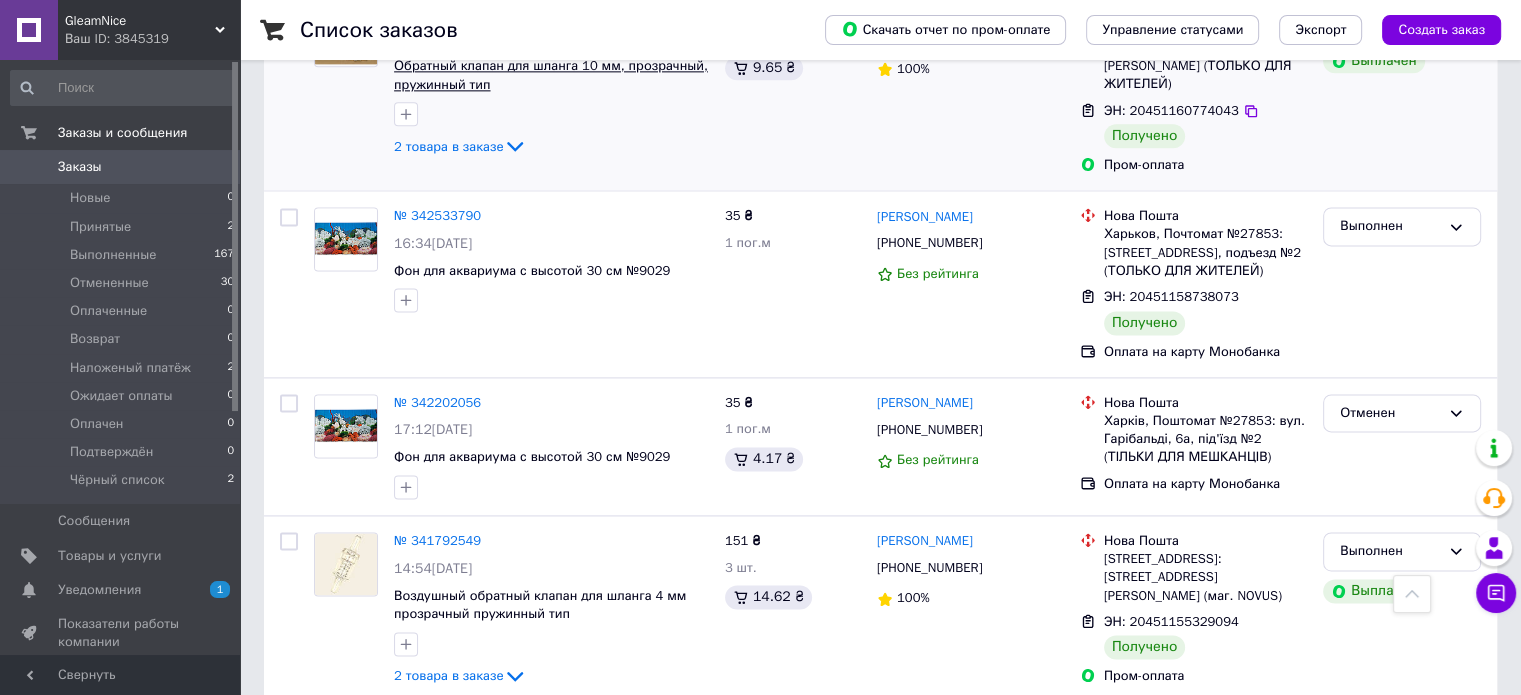 scroll, scrollTop: 2300, scrollLeft: 0, axis: vertical 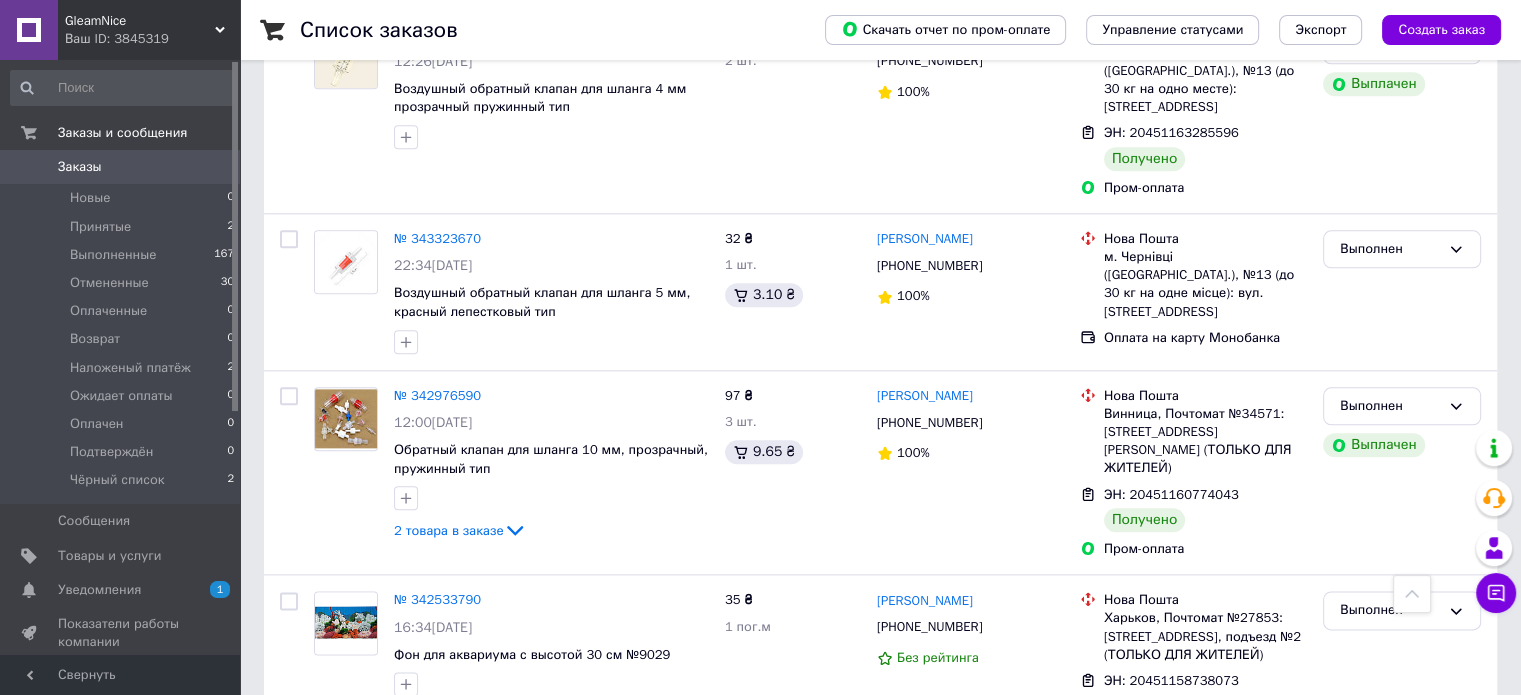 click on "Заказы" at bounding box center [80, 167] 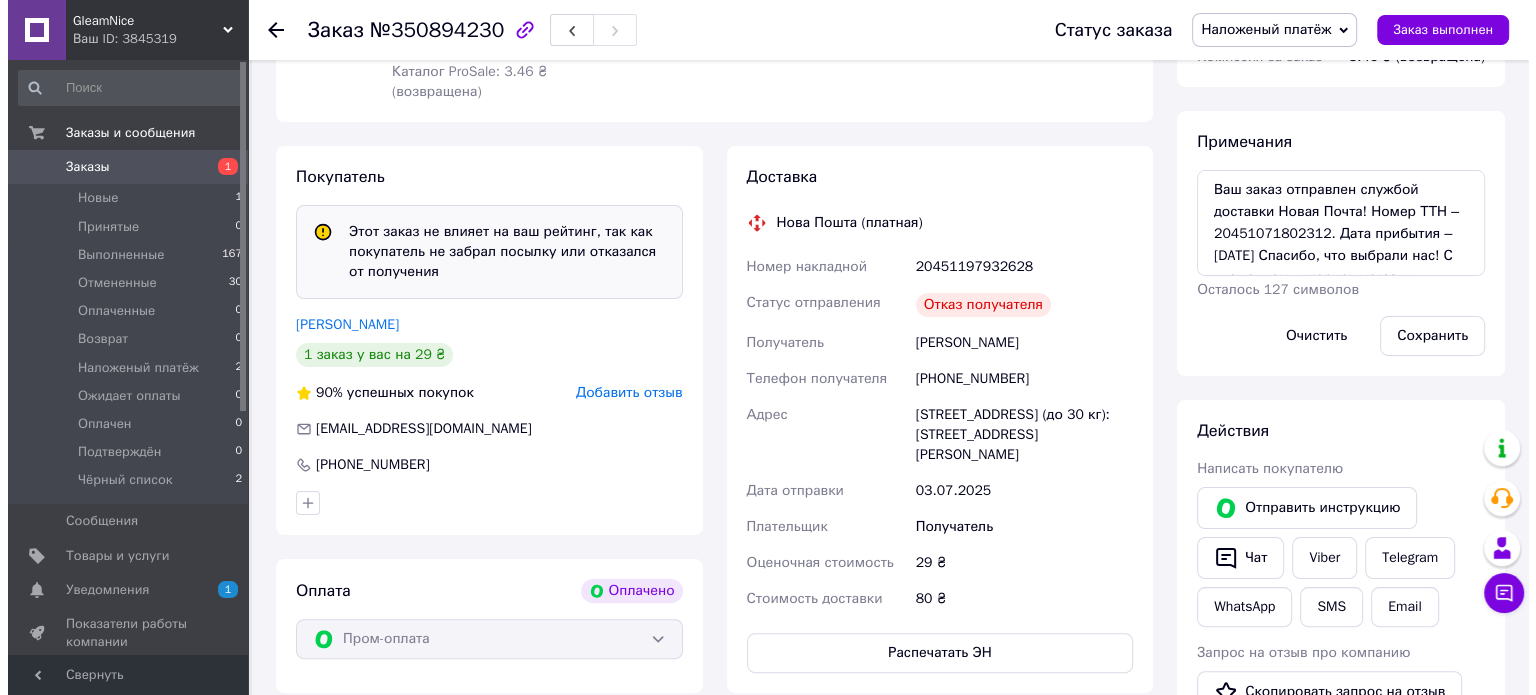 scroll, scrollTop: 200, scrollLeft: 0, axis: vertical 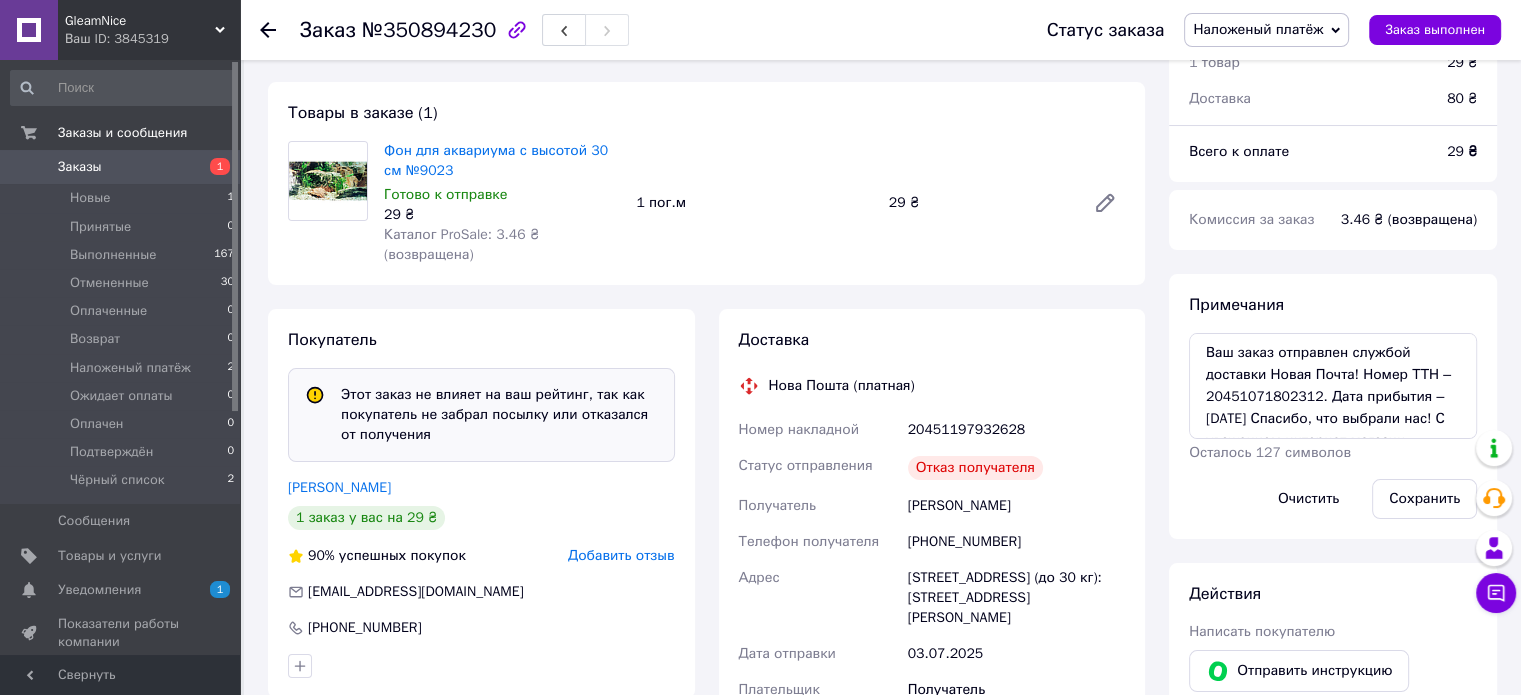 click on "Добавить отзыв" at bounding box center [621, 555] 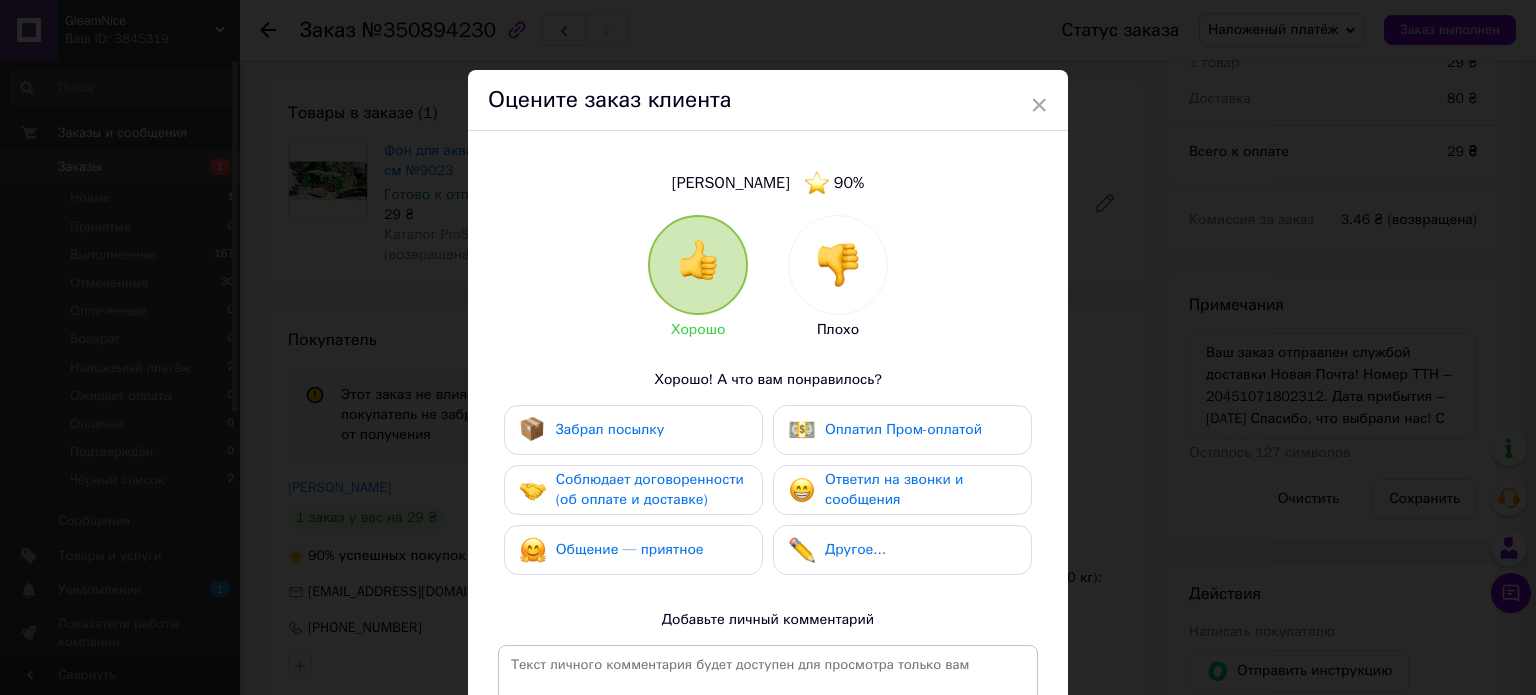 click at bounding box center (838, 265) 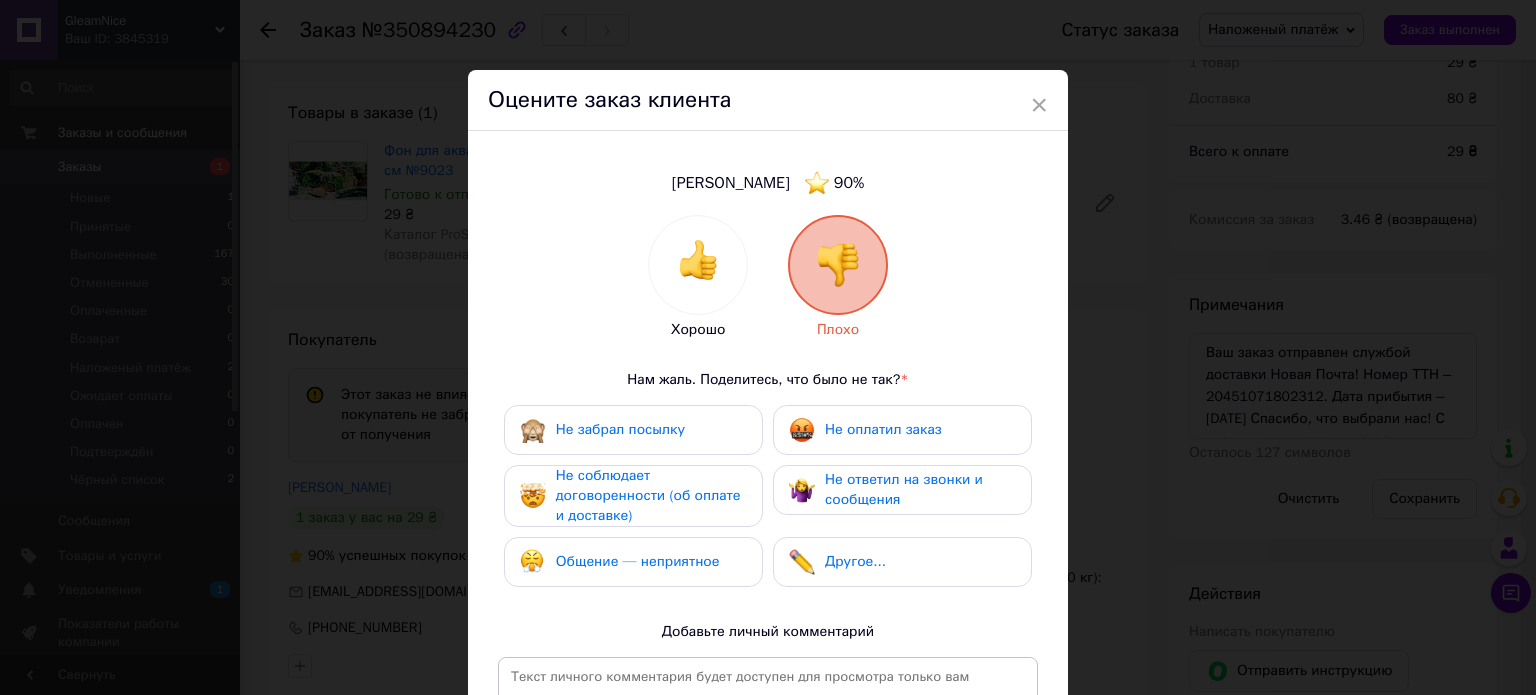 click on "Не забрал посылку" at bounding box center [633, 430] 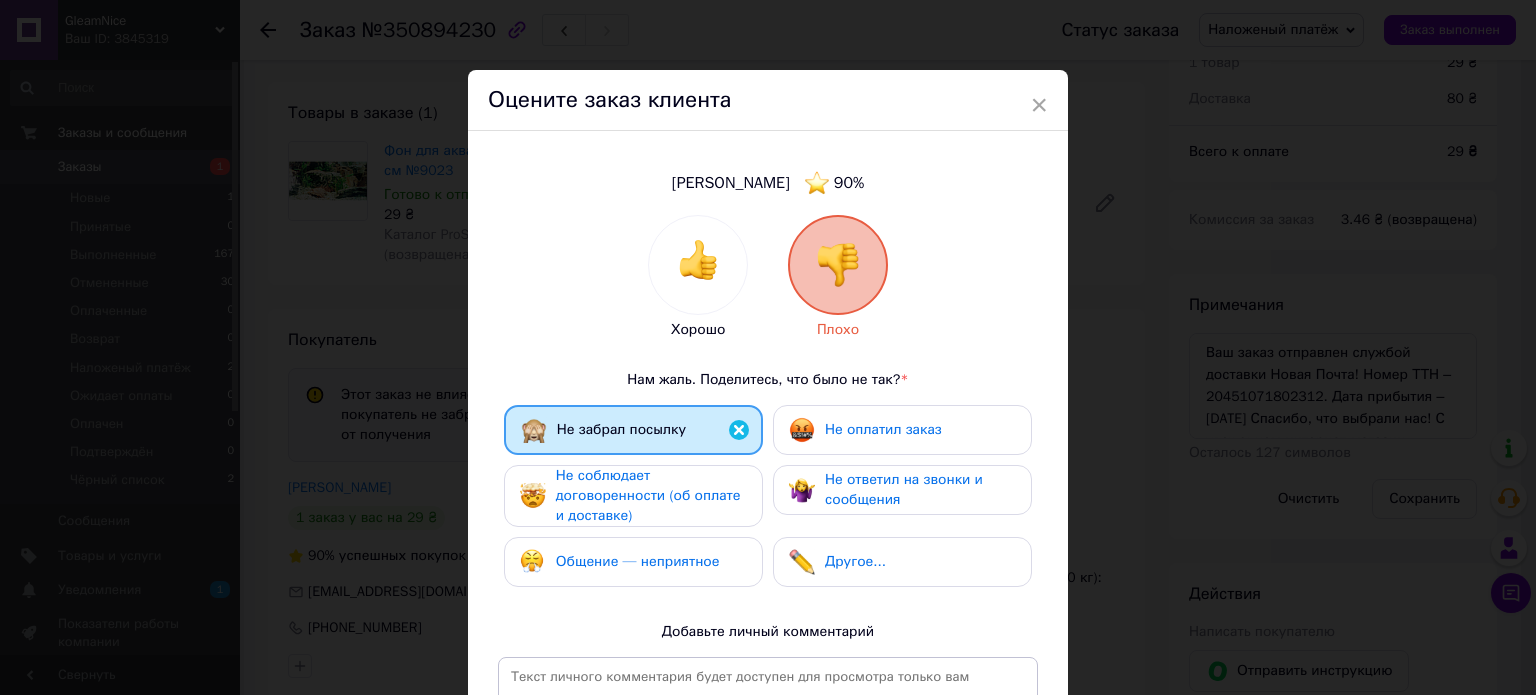 click on "Не соблюдает договоренности (об оплате и доставке)" at bounding box center [648, 495] 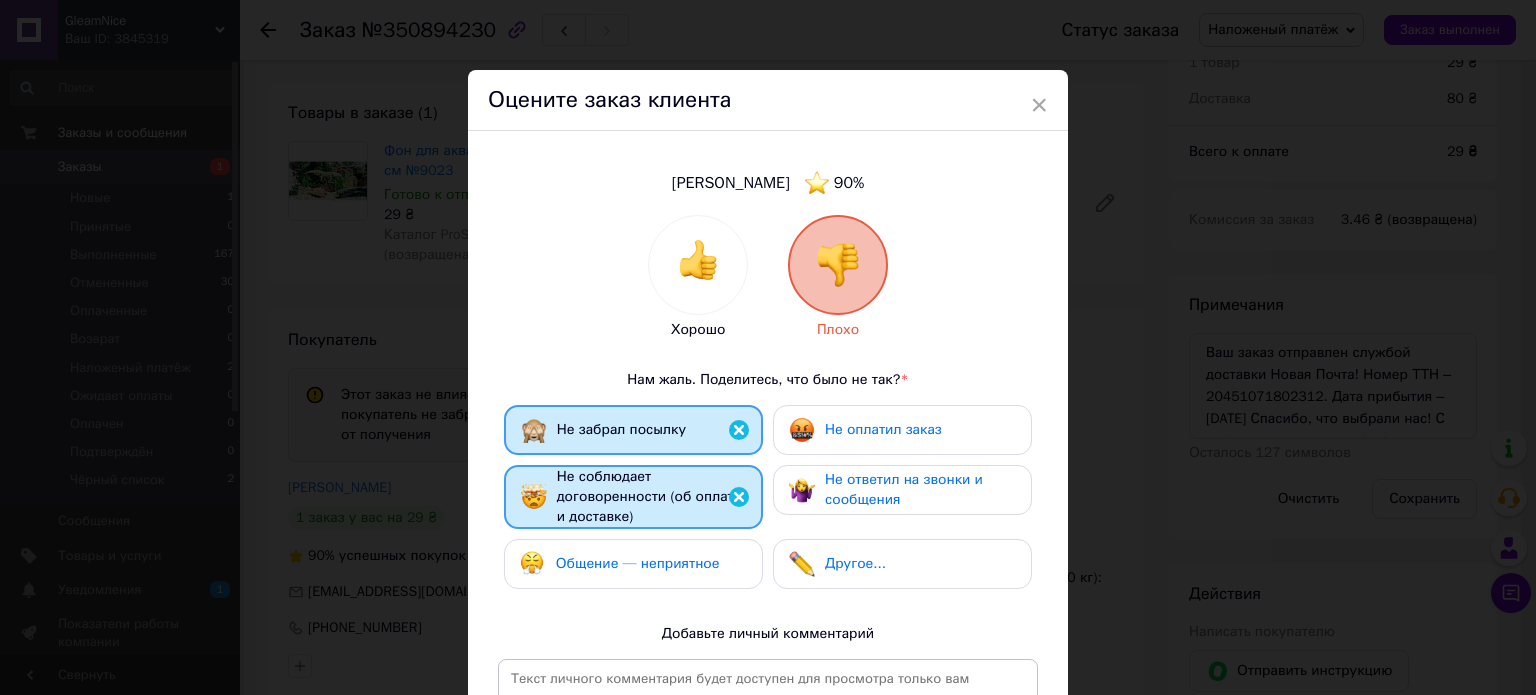 click on "Общение — неприятное" at bounding box center (633, 564) 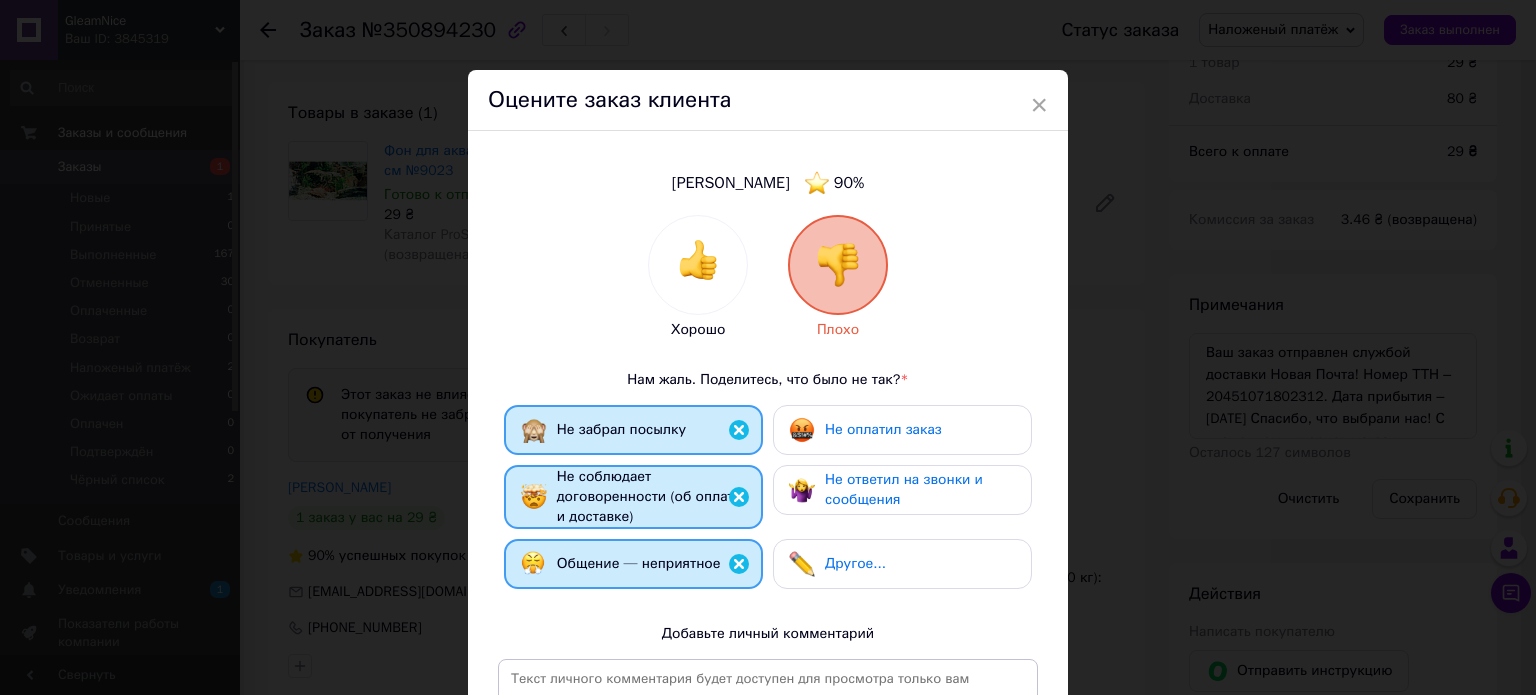drag, startPoint x: 854, startPoint y: 569, endPoint x: 857, endPoint y: 519, distance: 50.08992 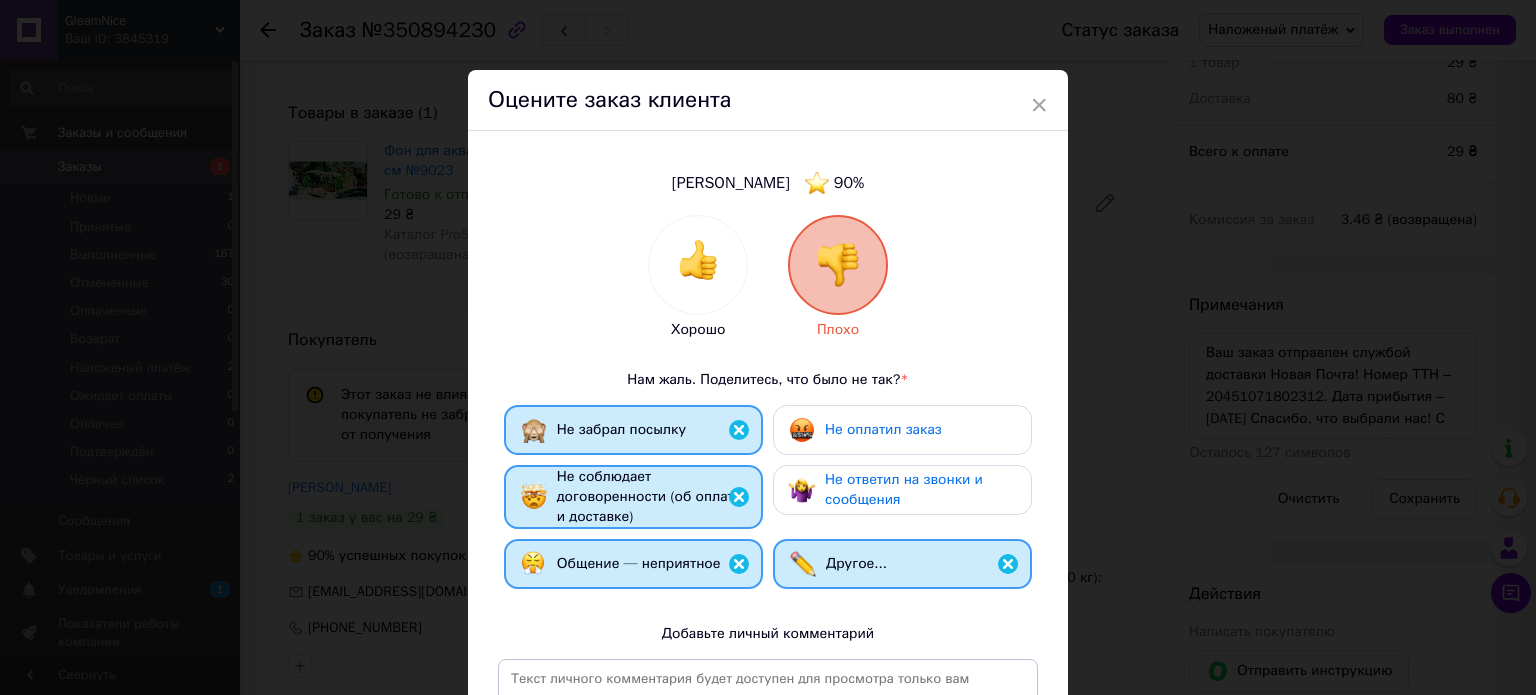 click on "Не ответил на звонки и сообщения" at bounding box center [904, 489] 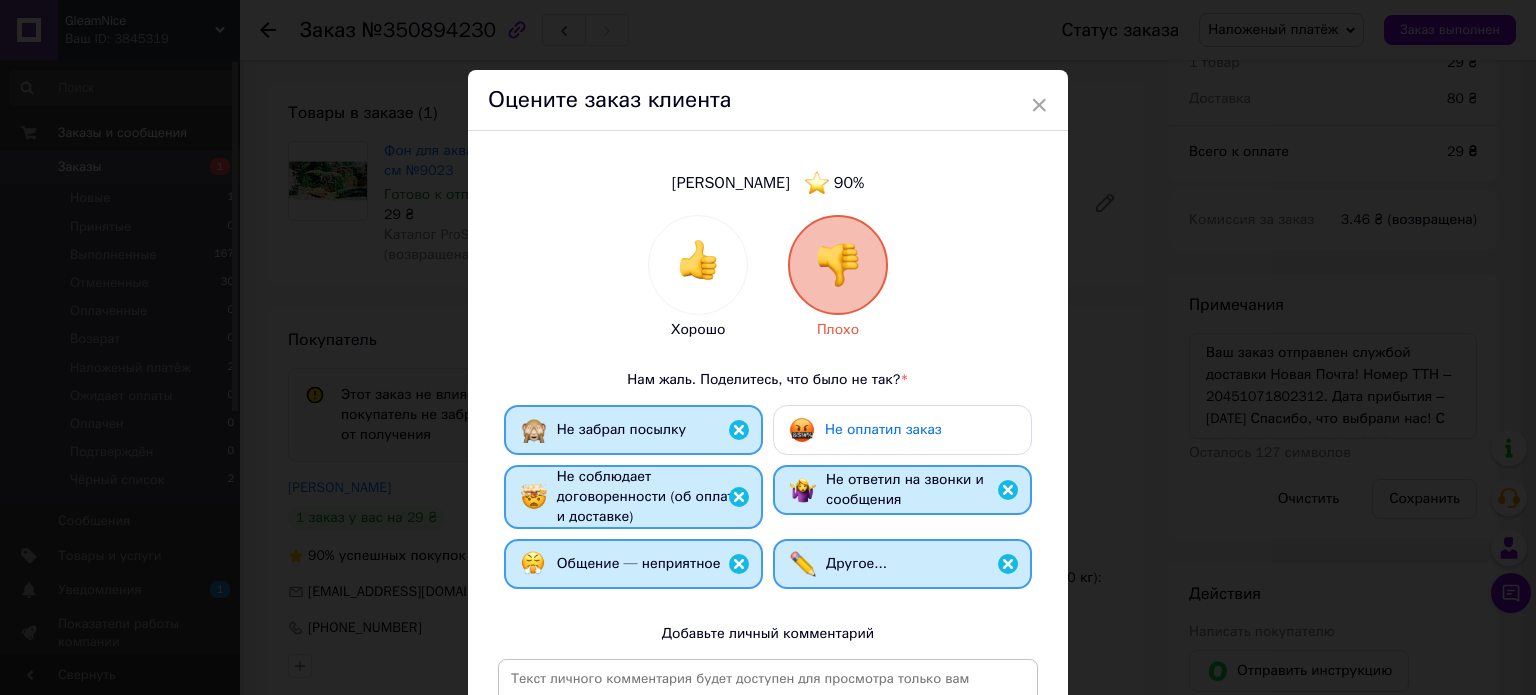 click on "Не оплатил заказ" at bounding box center (902, 430) 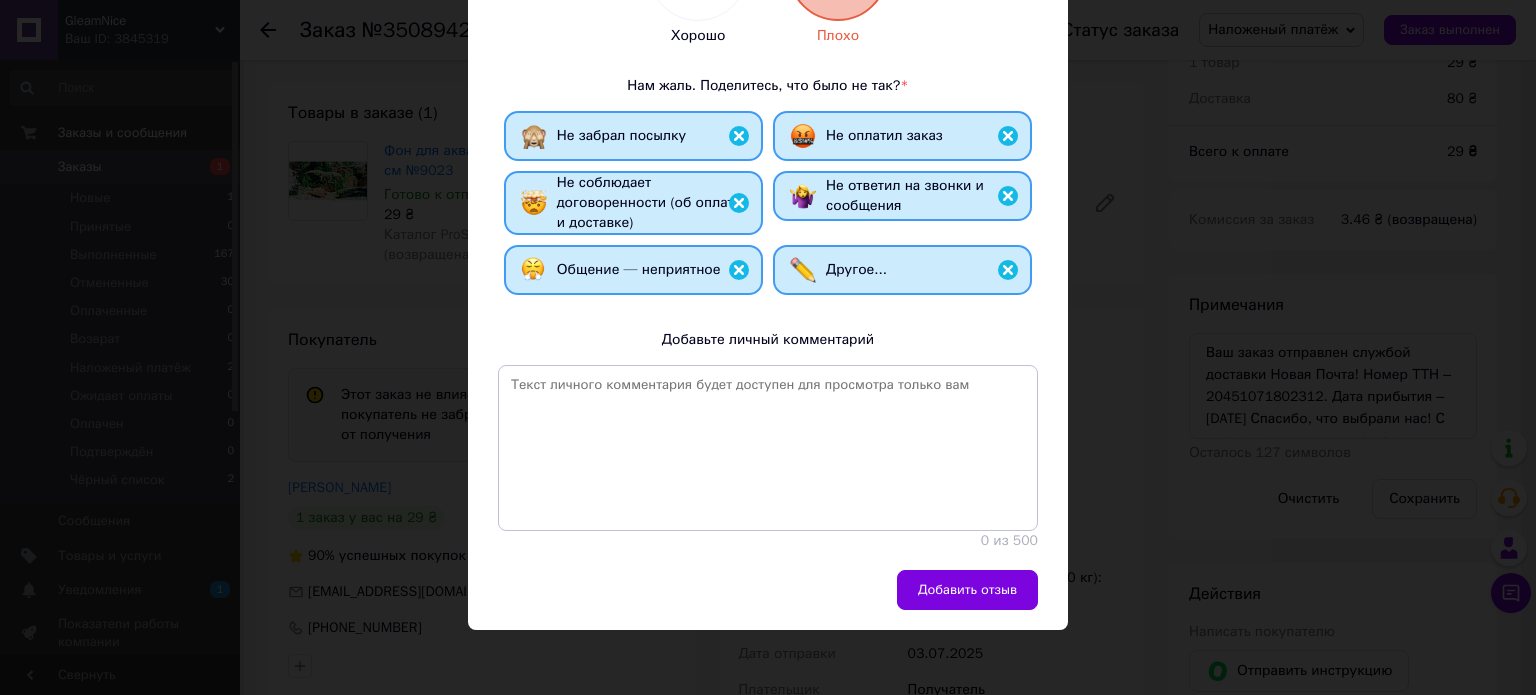 scroll, scrollTop: 296, scrollLeft: 0, axis: vertical 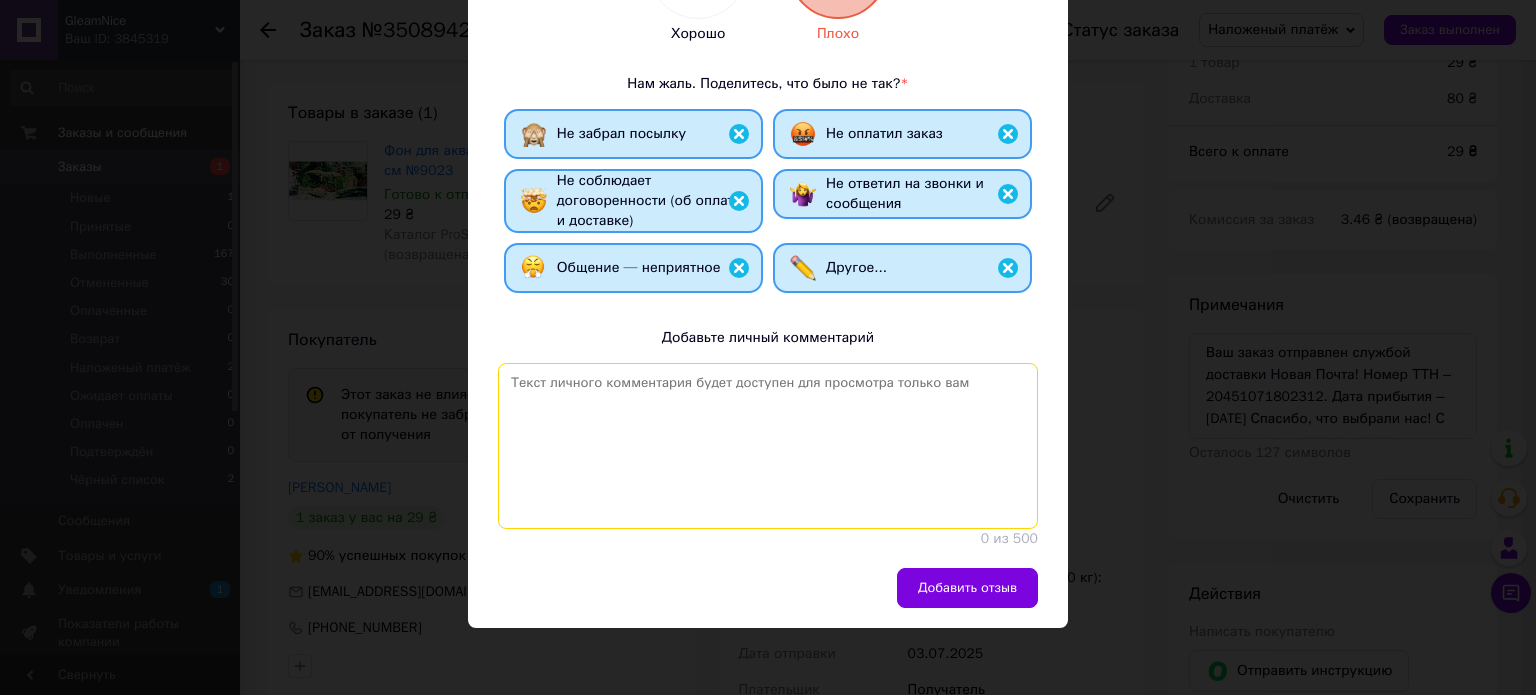 click at bounding box center (768, 446) 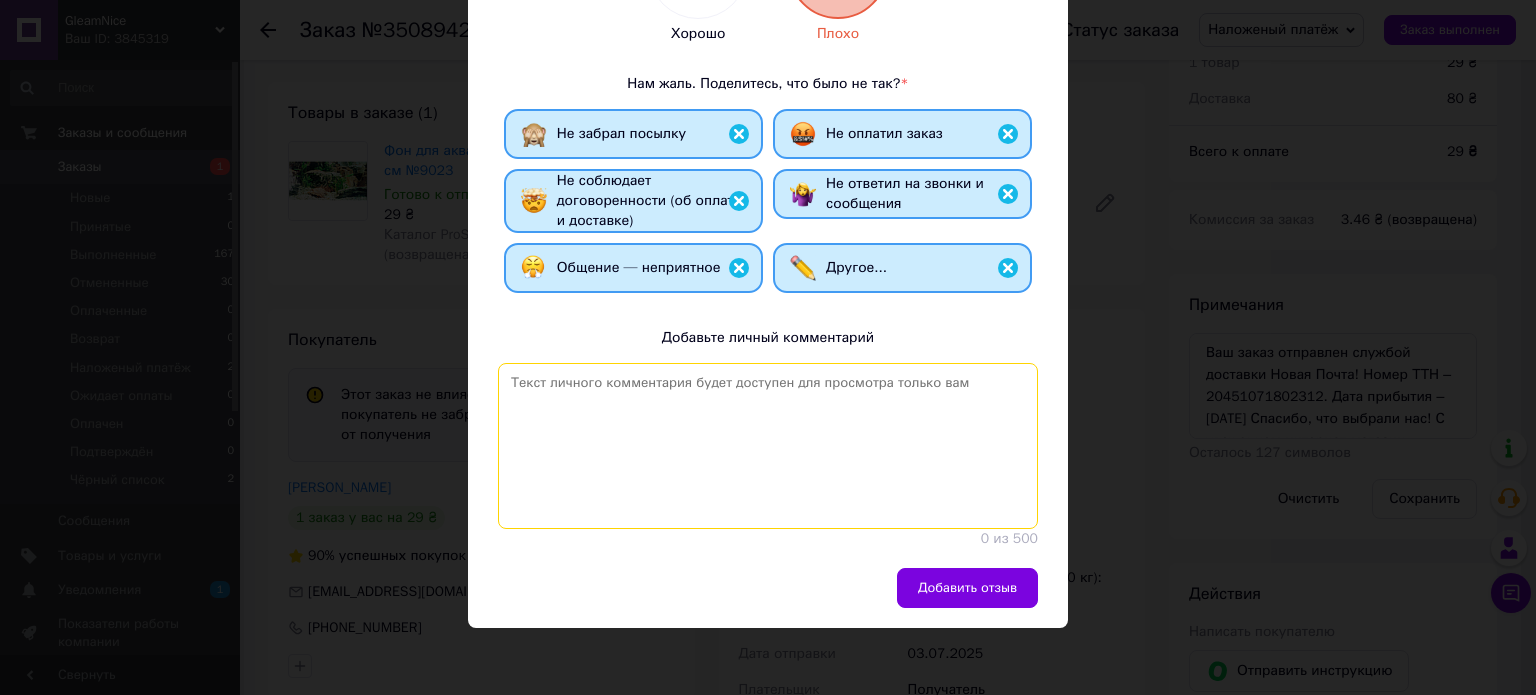 paste on "Немає нормальних слів для вираження своїх емоцій щодо такого роду покупців. Оформивши замовлення на 29 грн з Промоплатою, ми відправили замовлення, а вона відмовилася від отримання, швидше за все через вартість доставки у розмірі 80 грн. При спробі уточнити причину відмови від отримання, покупець прийняв дзвінок, але як тільки зрозумів хтось дзвонить, відразу скинула дзвінок. Невже складно включити логічне мислення і подумати, до оформлення замовлення, про те, що мінімальна вартість доставки в Н" 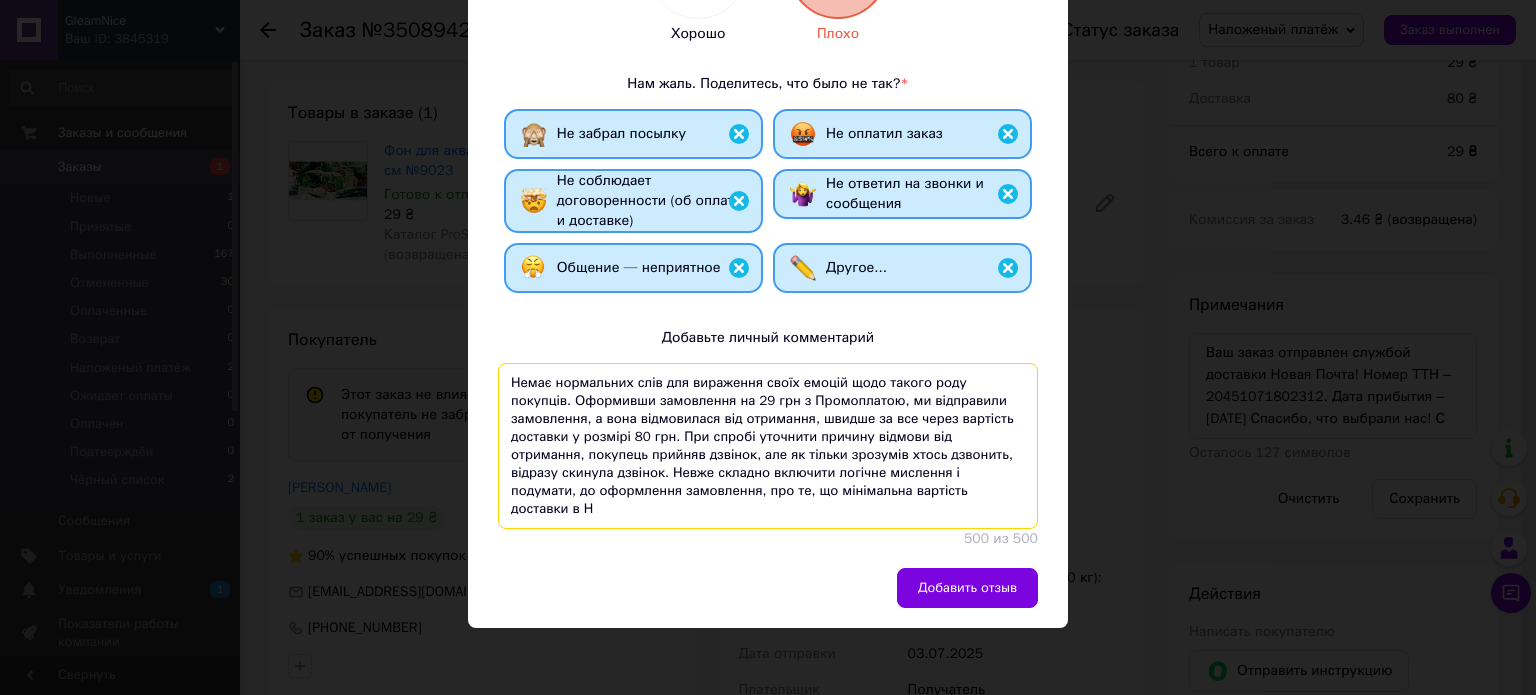 drag, startPoint x: 796, startPoint y: 499, endPoint x: 476, endPoint y: 354, distance: 351.31894 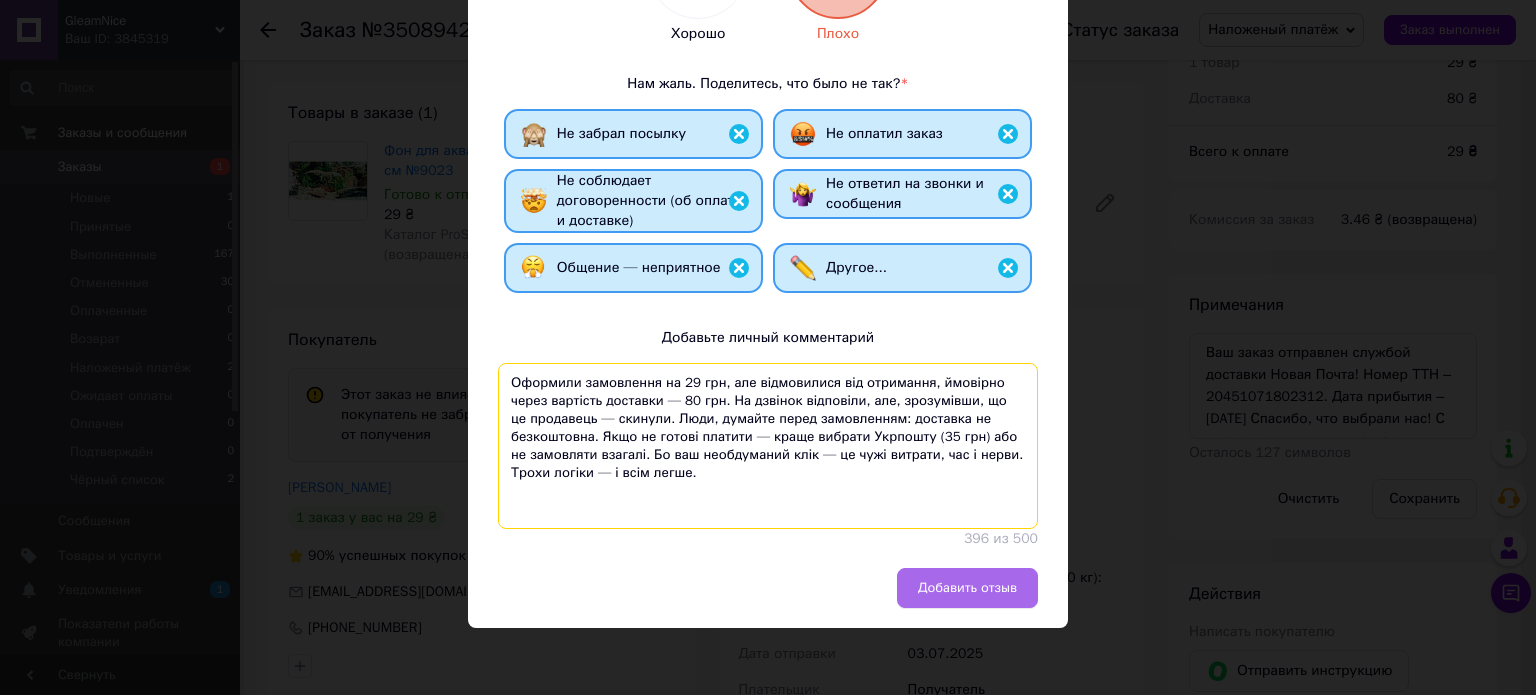 type on "Оформили замовлення на 29 грн, але відмовилися від отримання, ймовірно через вартість доставки — 80 грн. На дзвінок відповіли, але, зрозумівши, що це продавець — скинули. Люди, думайте перед замовленням: доставка не безкоштовна. Якщо не готові платити — краще вибрати Укрпошту (35 грн) або не замовляти взагалі. Бо ваш необдуманий клік — це чужі витрати, час і нерви. Трохи логіки — і всім легше." 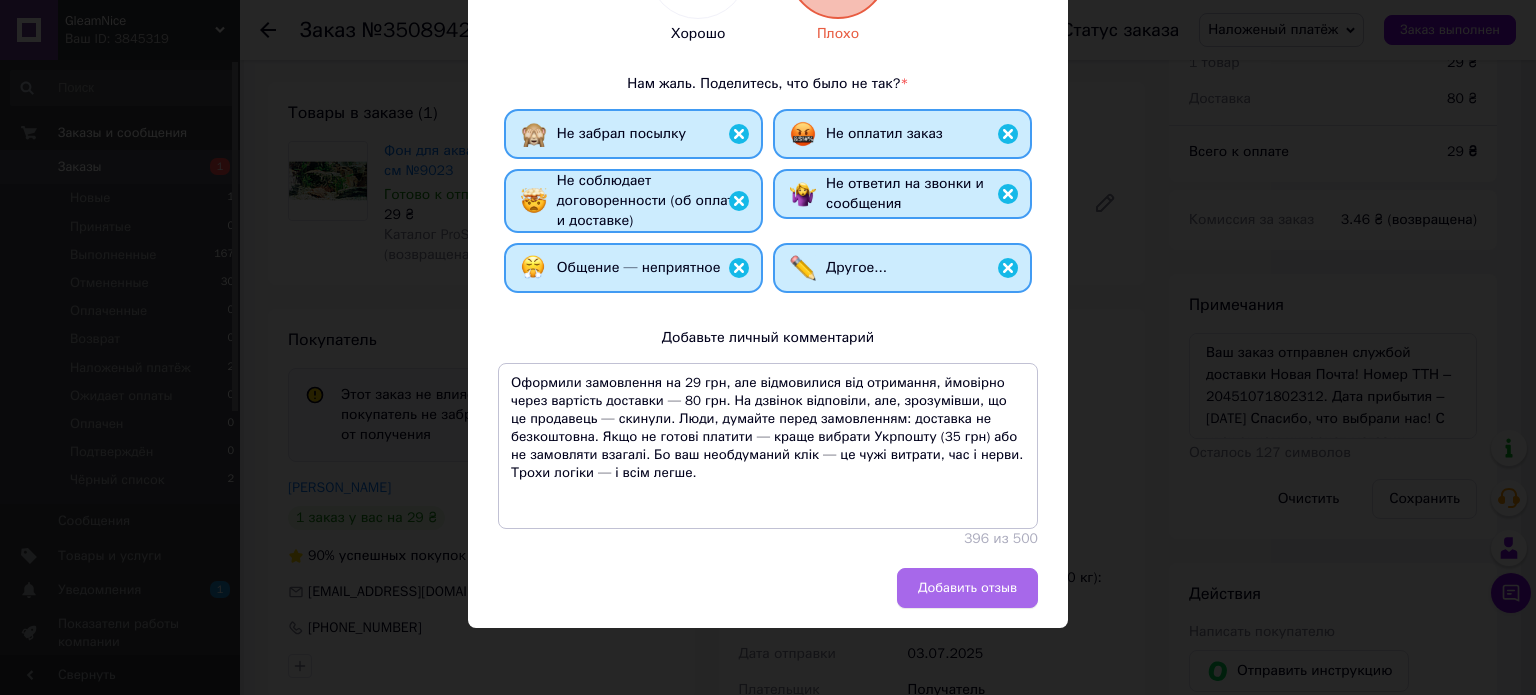 click on "Добавить отзыв" at bounding box center (967, 588) 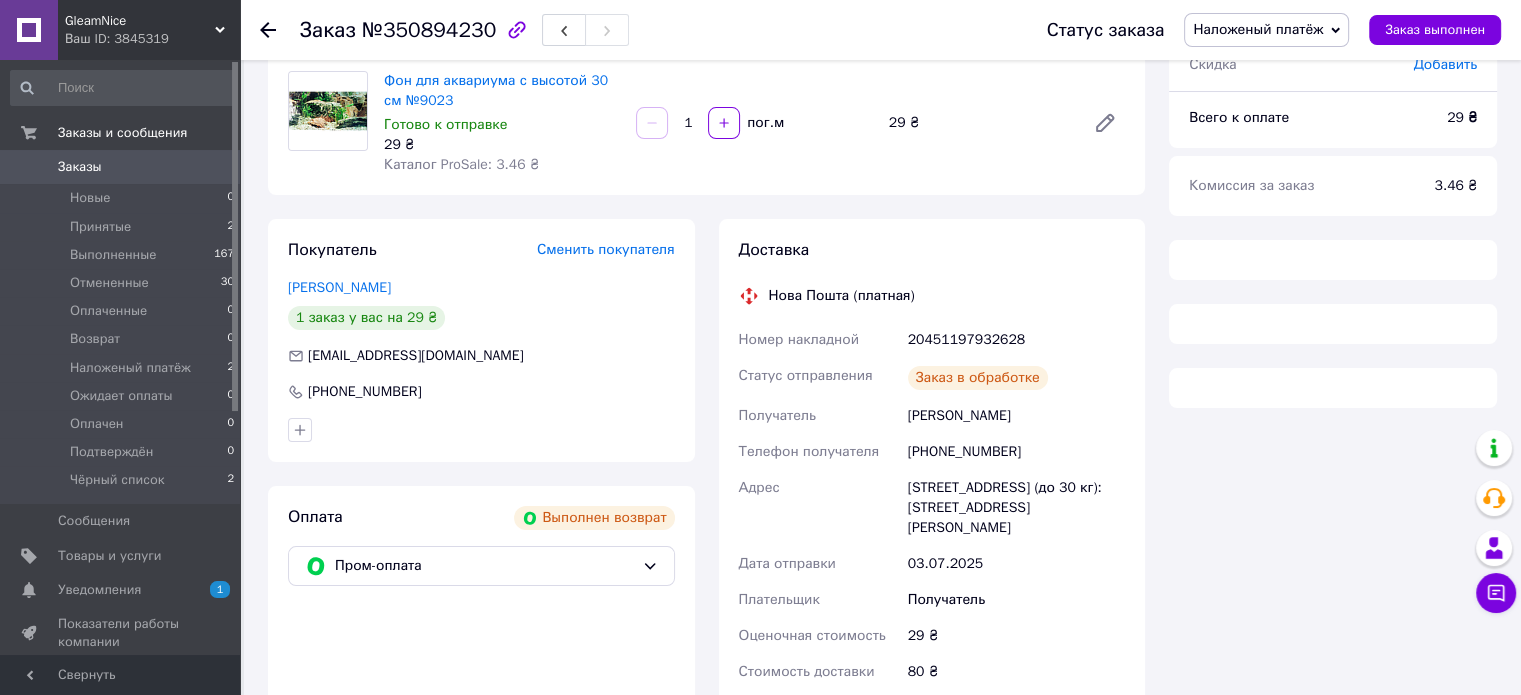 scroll, scrollTop: 200, scrollLeft: 0, axis: vertical 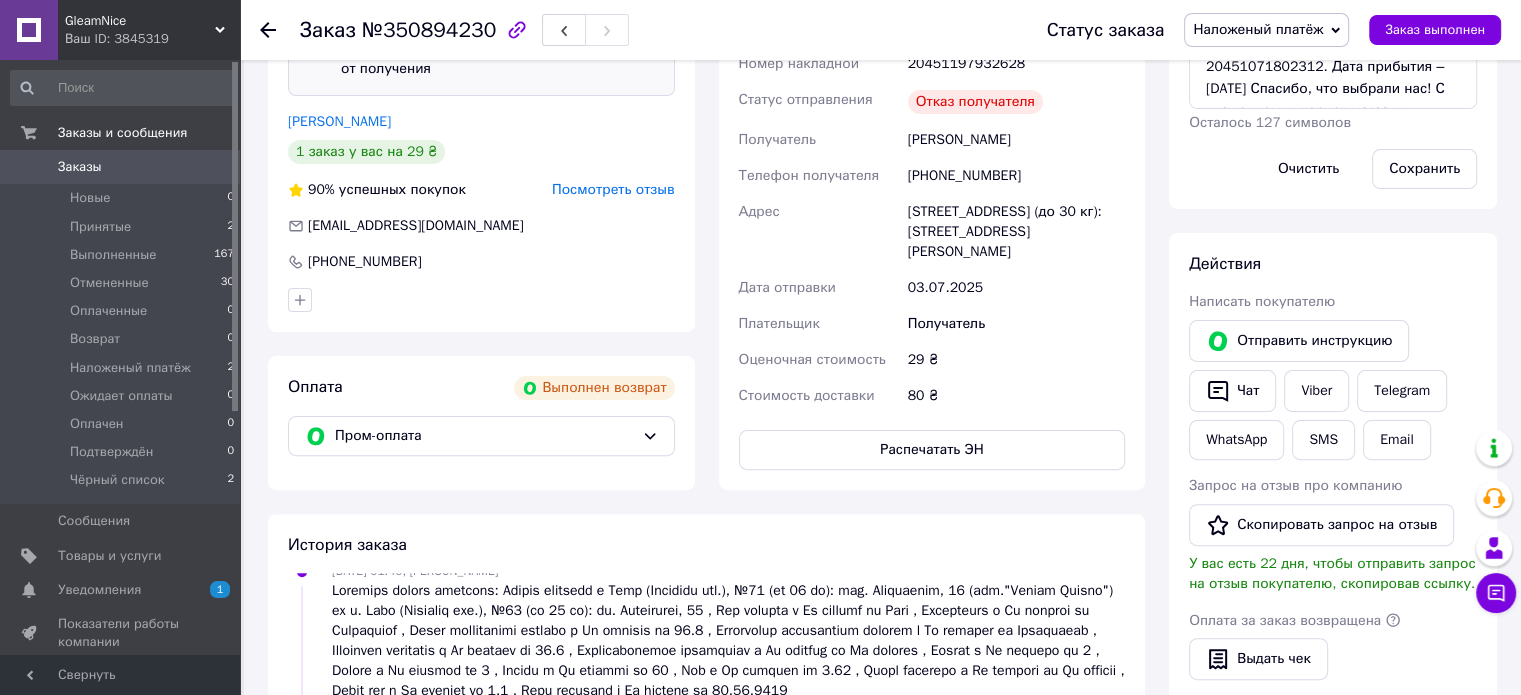 click on "Посмотреть отзыв" at bounding box center (613, 189) 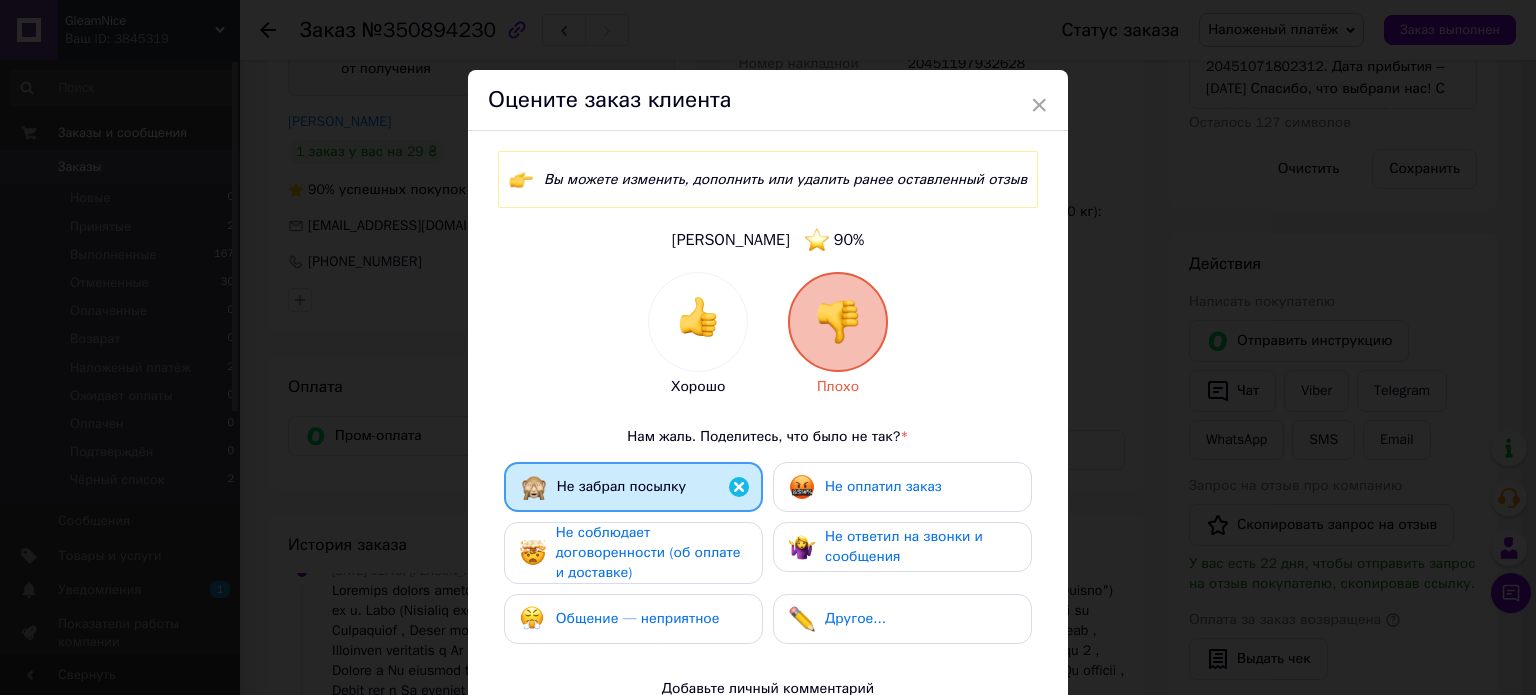 click on "Не оплатил заказ" at bounding box center [883, 486] 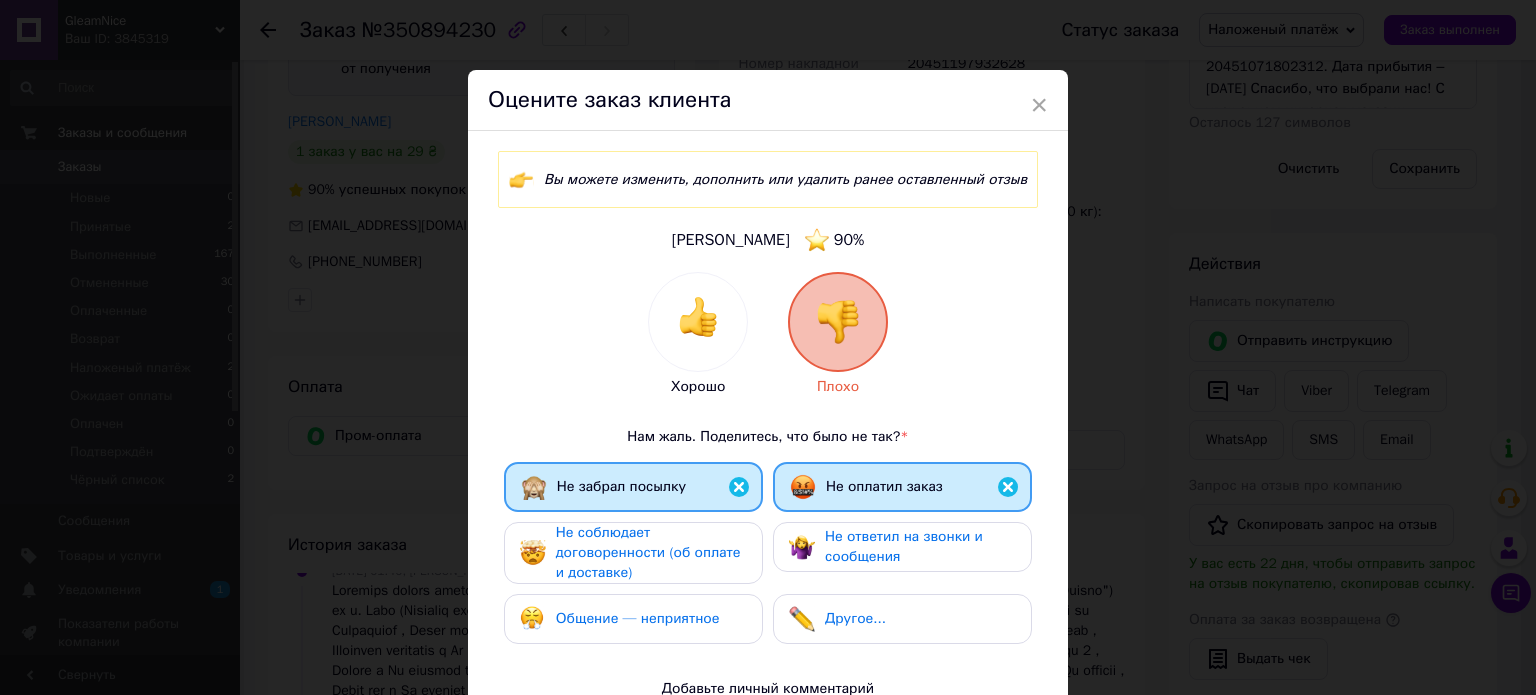click on "Не соблюдает договоренности (об оплате и доставке)" at bounding box center (648, 552) 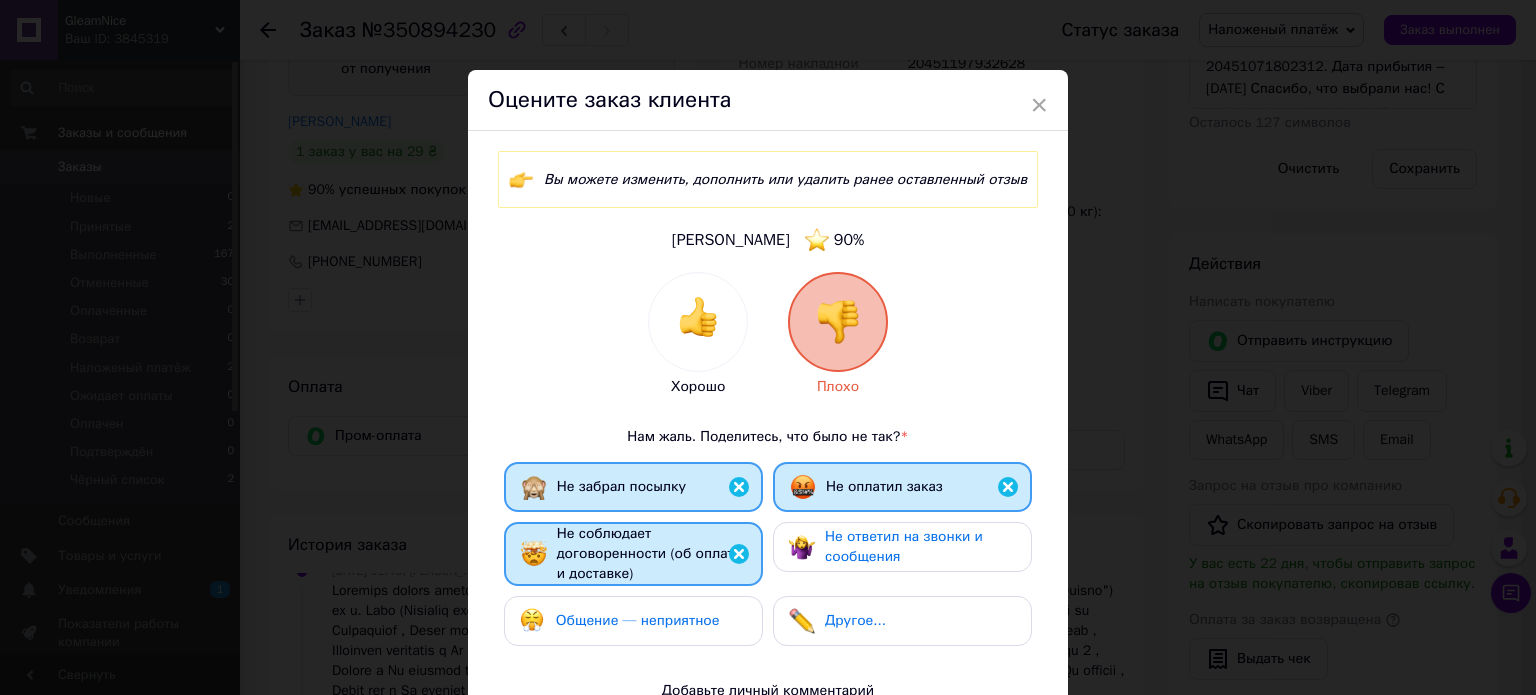 click on "Не ответил на звонки и сообщения" at bounding box center (904, 546) 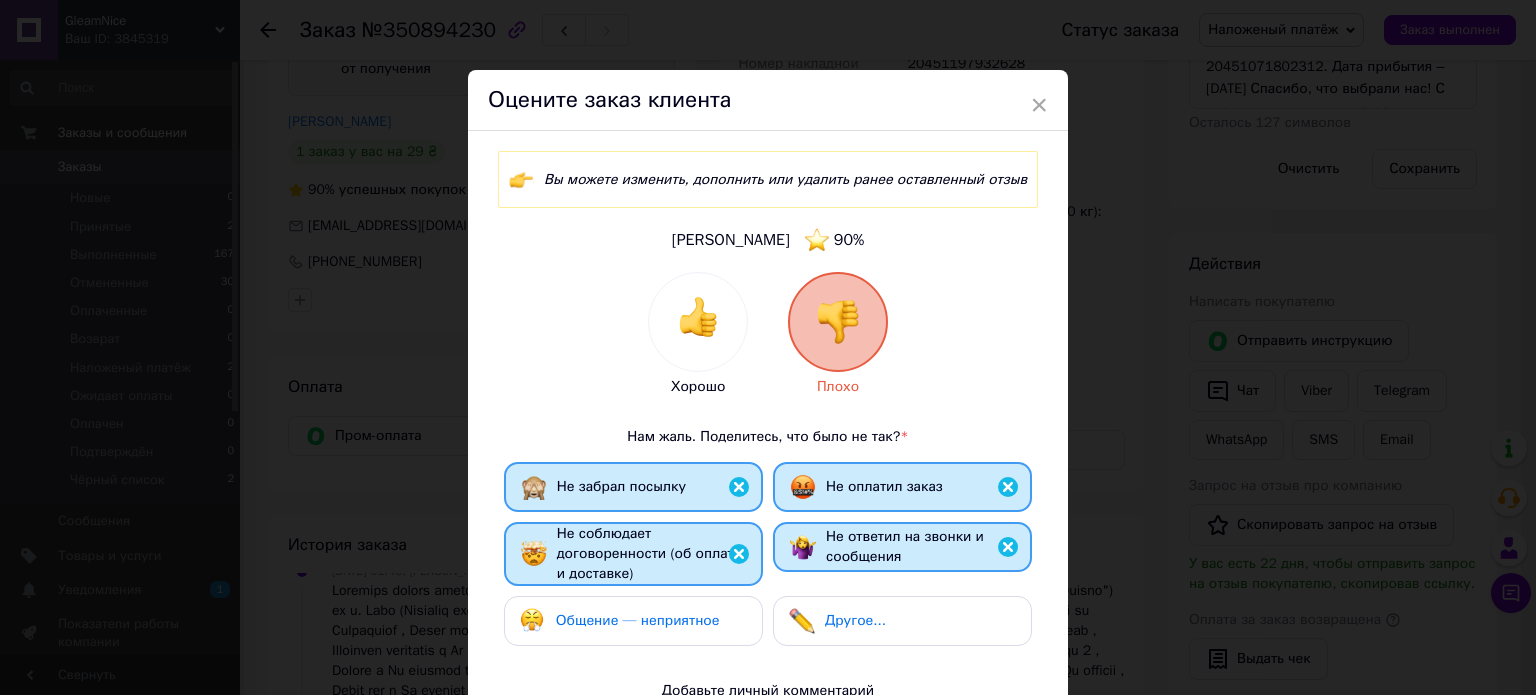 click on "Общение — неприятное" at bounding box center (633, 621) 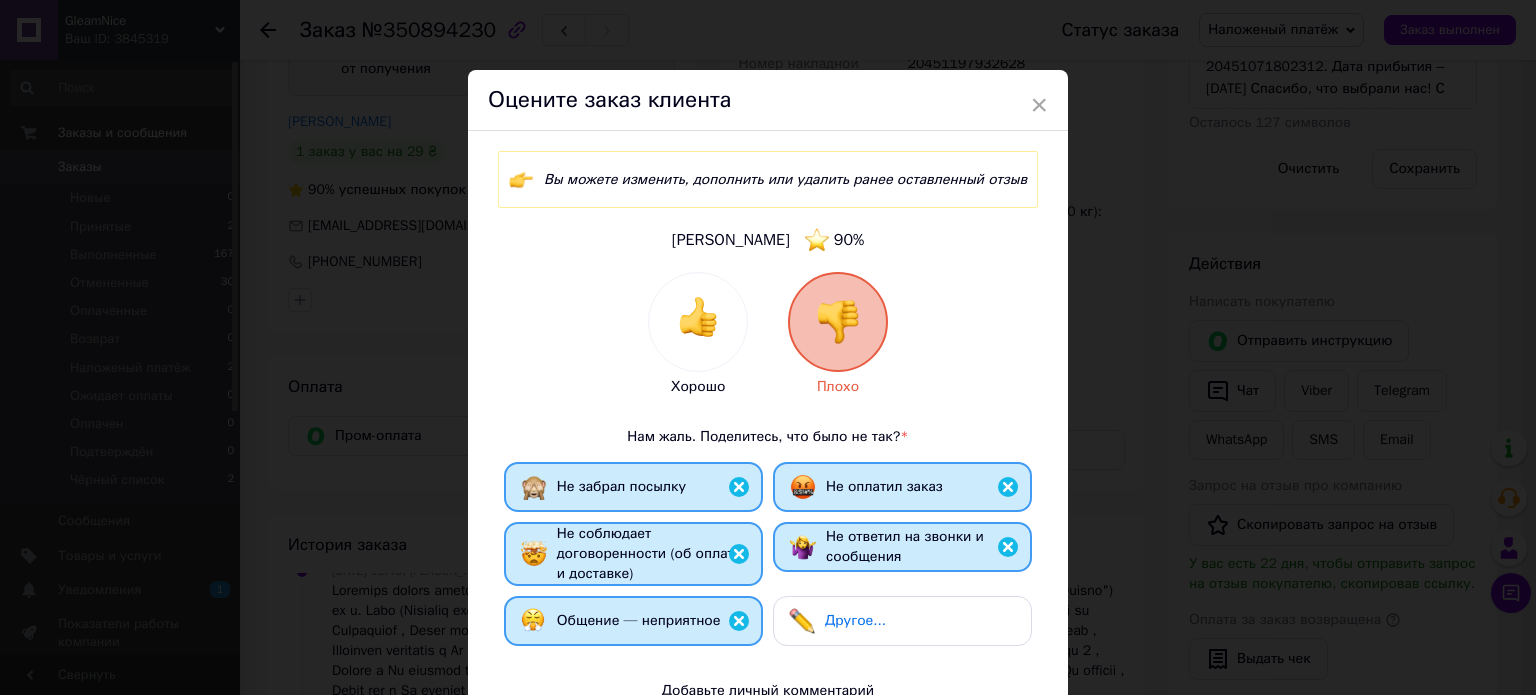 click on "Другое..." at bounding box center (837, 621) 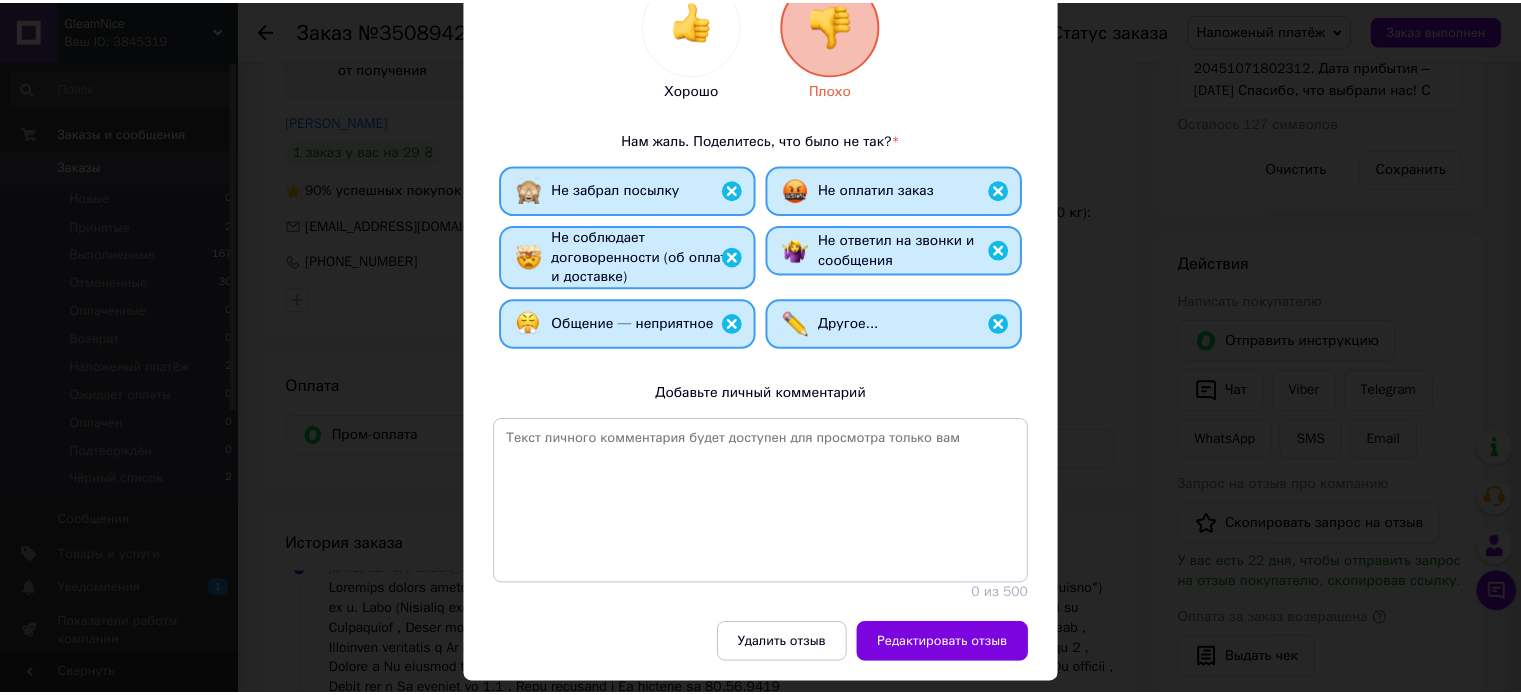 scroll, scrollTop: 300, scrollLeft: 0, axis: vertical 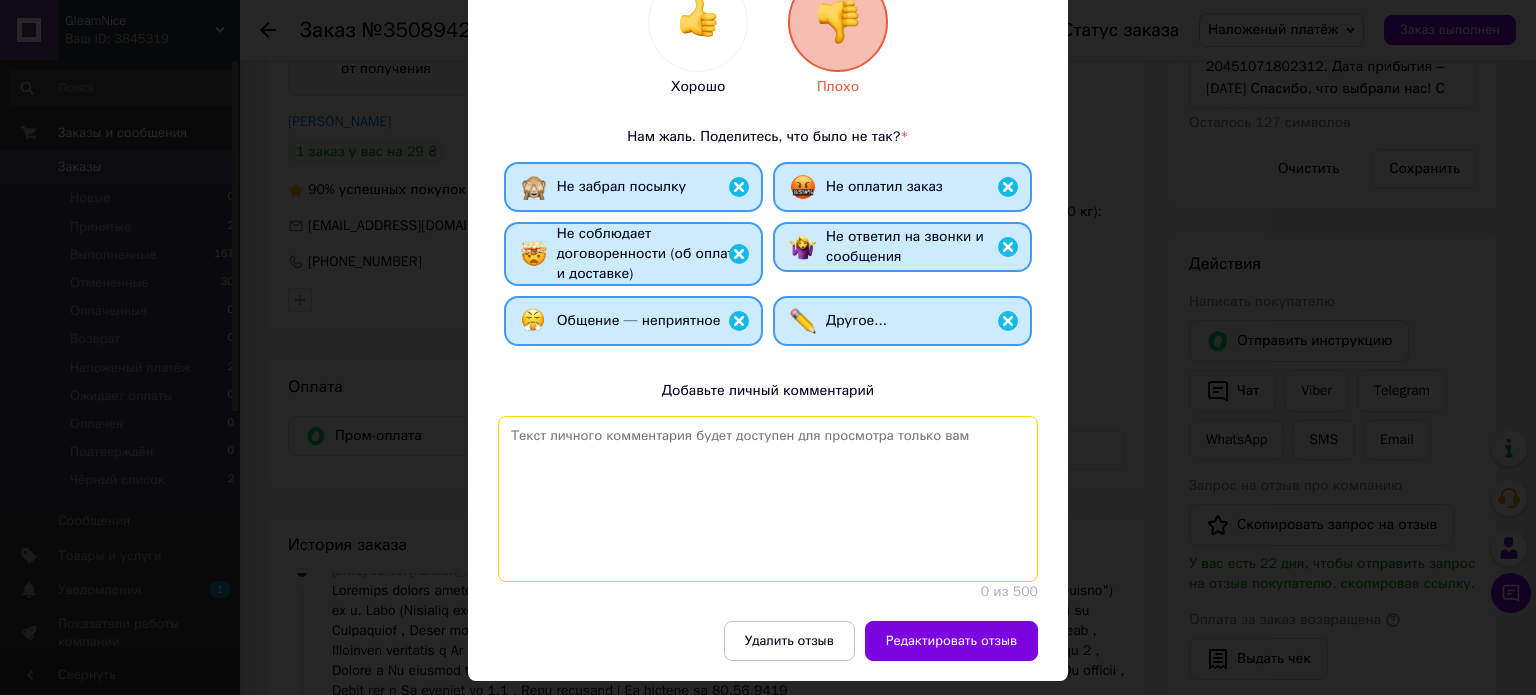 paste on "Оформили замовлення на 29 грн, але відмовилися від отримання, ймовірно через вартість доставки — 80 грн. На дзвінок відповіли, але, зрозумівши, що це продавець — скинули. Люди, думайте перед замовленням: доставка не безкоштовна. Якщо не готові платити — краще вибрати Укрпошту (35 грн) або не замовляти взагалі. Бо ваш необдуманий клік — це чужі витрати, час і нерви. Трохи логіки — і всім легше." 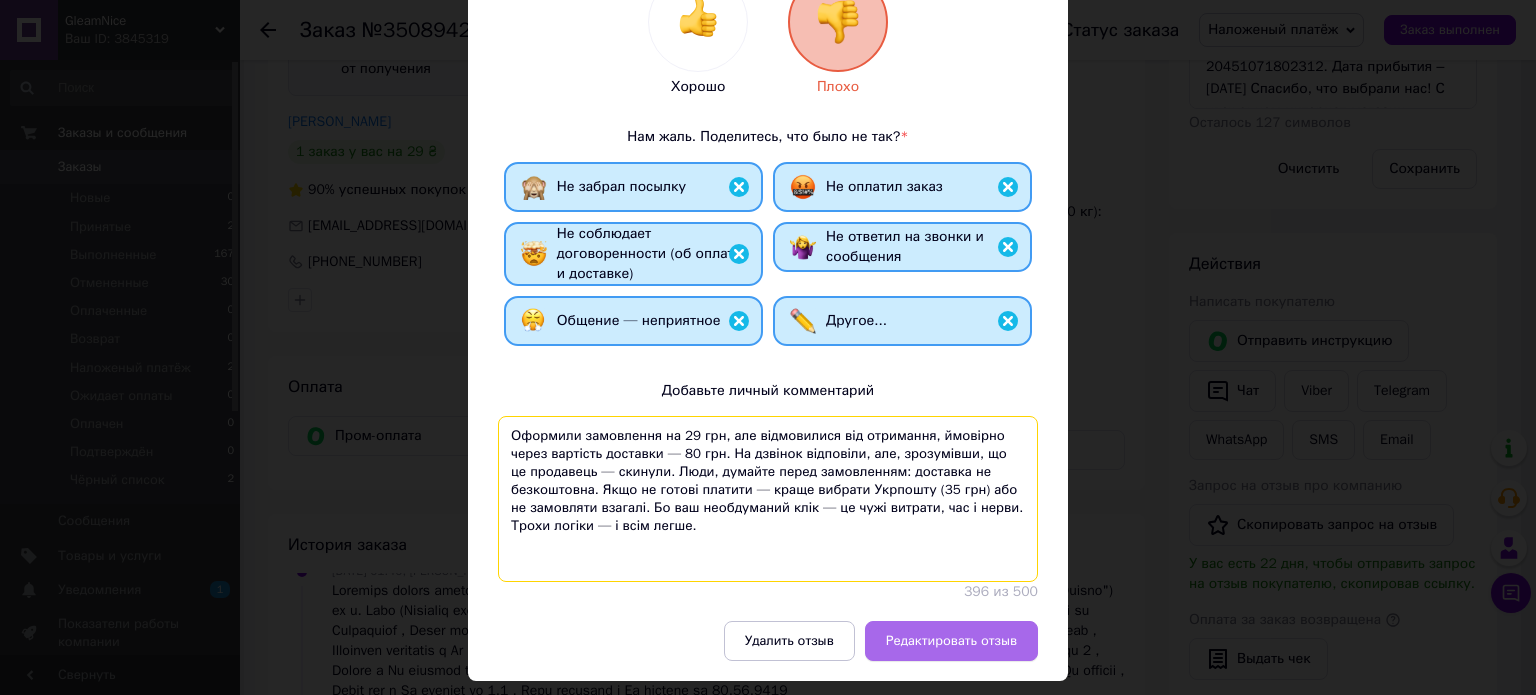 type on "Оформили замовлення на 29 грн, але відмовилися від отримання, ймовірно через вартість доставки — 80 грн. На дзвінок відповіли, але, зрозумівши, що це продавець — скинули. Люди, думайте перед замовленням: доставка не безкоштовна. Якщо не готові платити — краще вибрати Укрпошту (35 грн) або не замовляти взагалі. Бо ваш необдуманий клік — це чужі витрати, час і нерви. Трохи логіки — і всім легше." 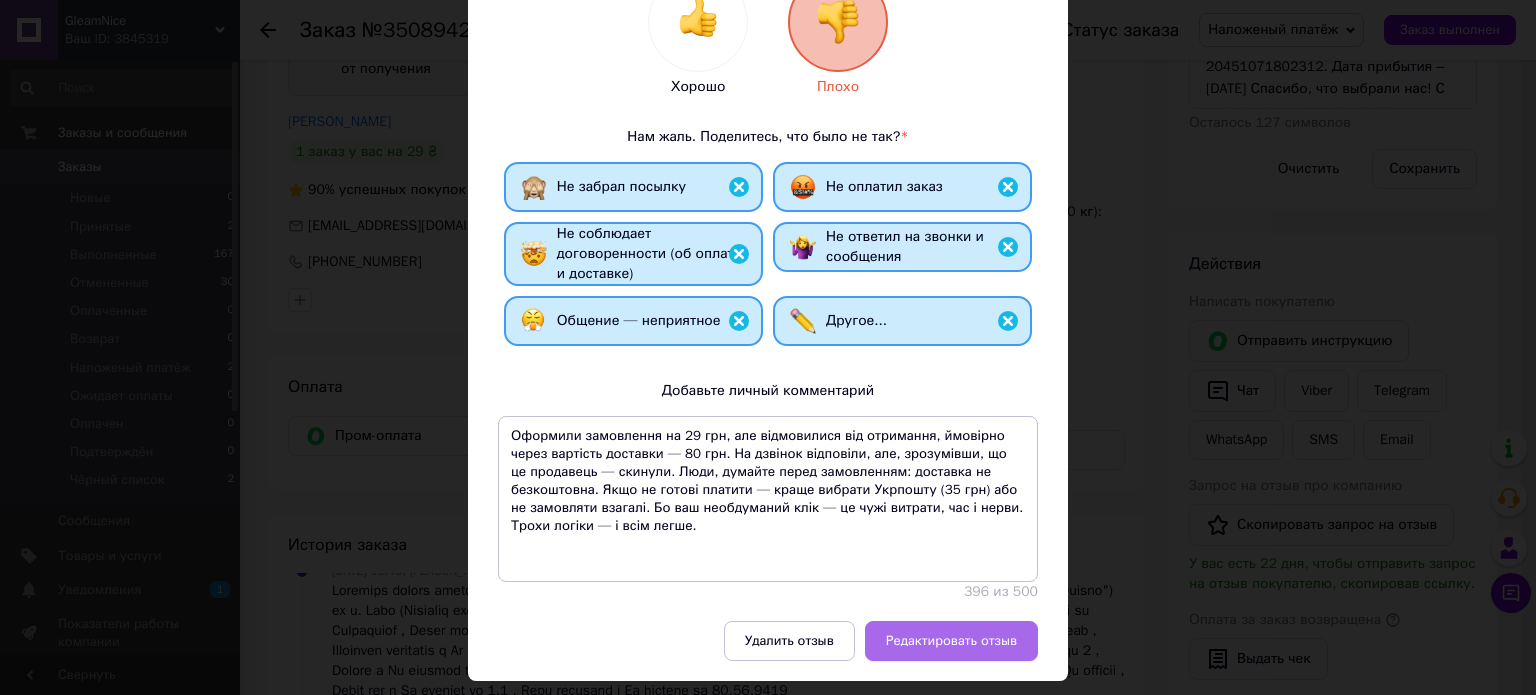 click on "Редактировать отзыв" at bounding box center (951, 641) 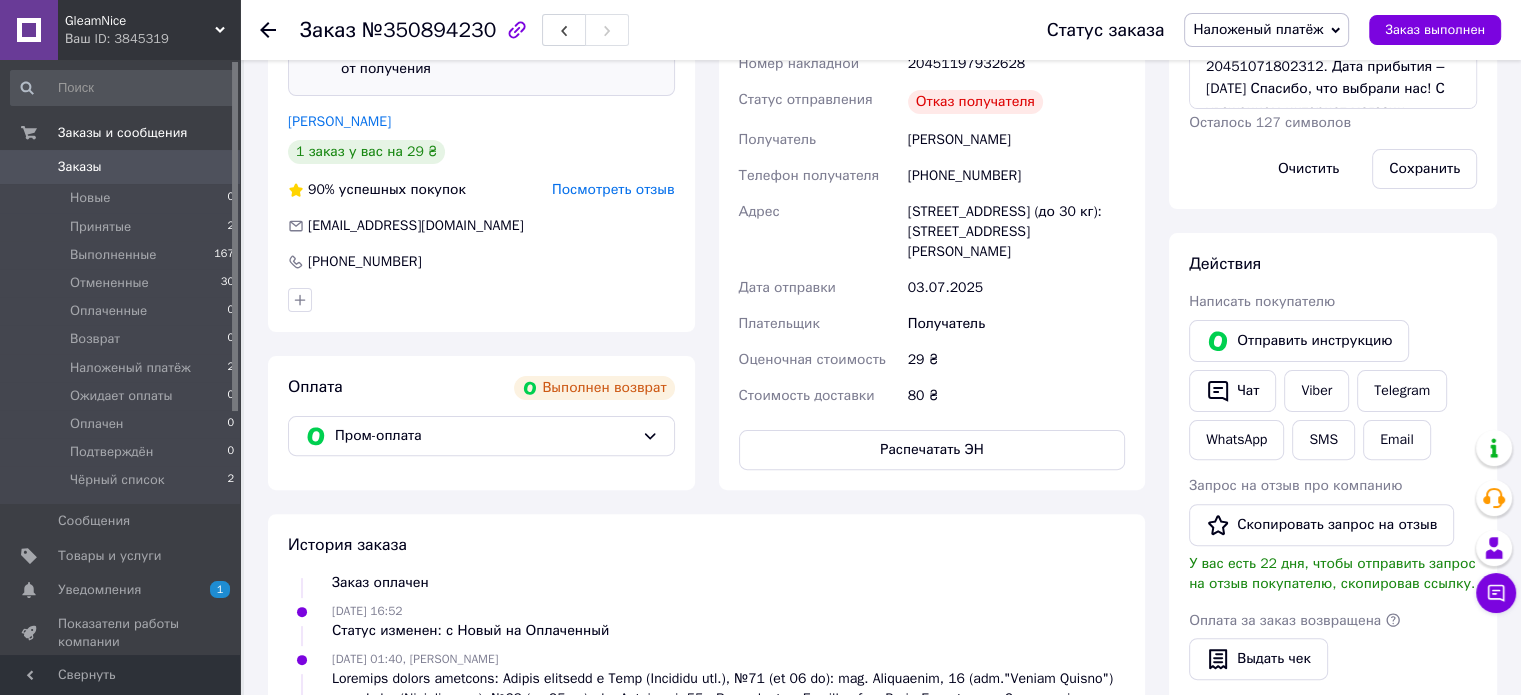 scroll, scrollTop: 0, scrollLeft: 0, axis: both 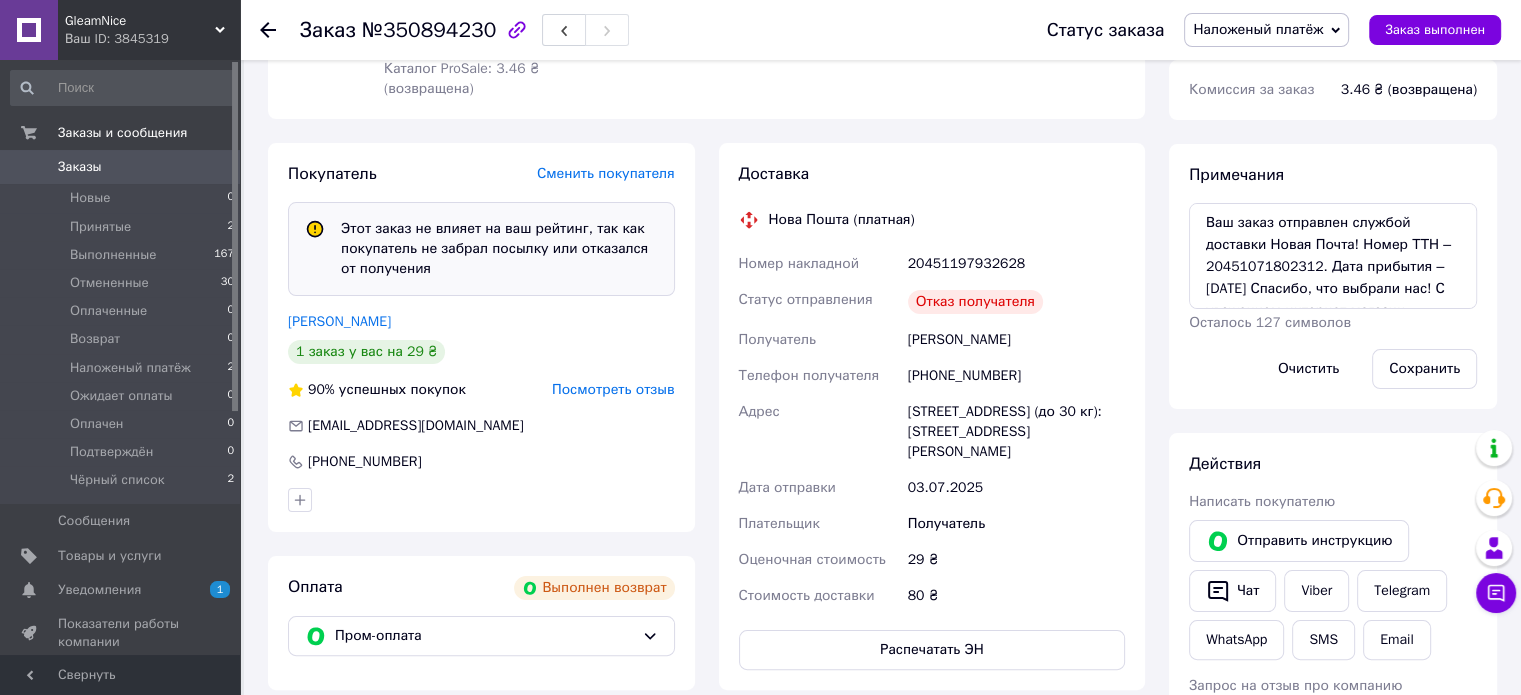 click on "Посмотреть отзыв" at bounding box center (613, 389) 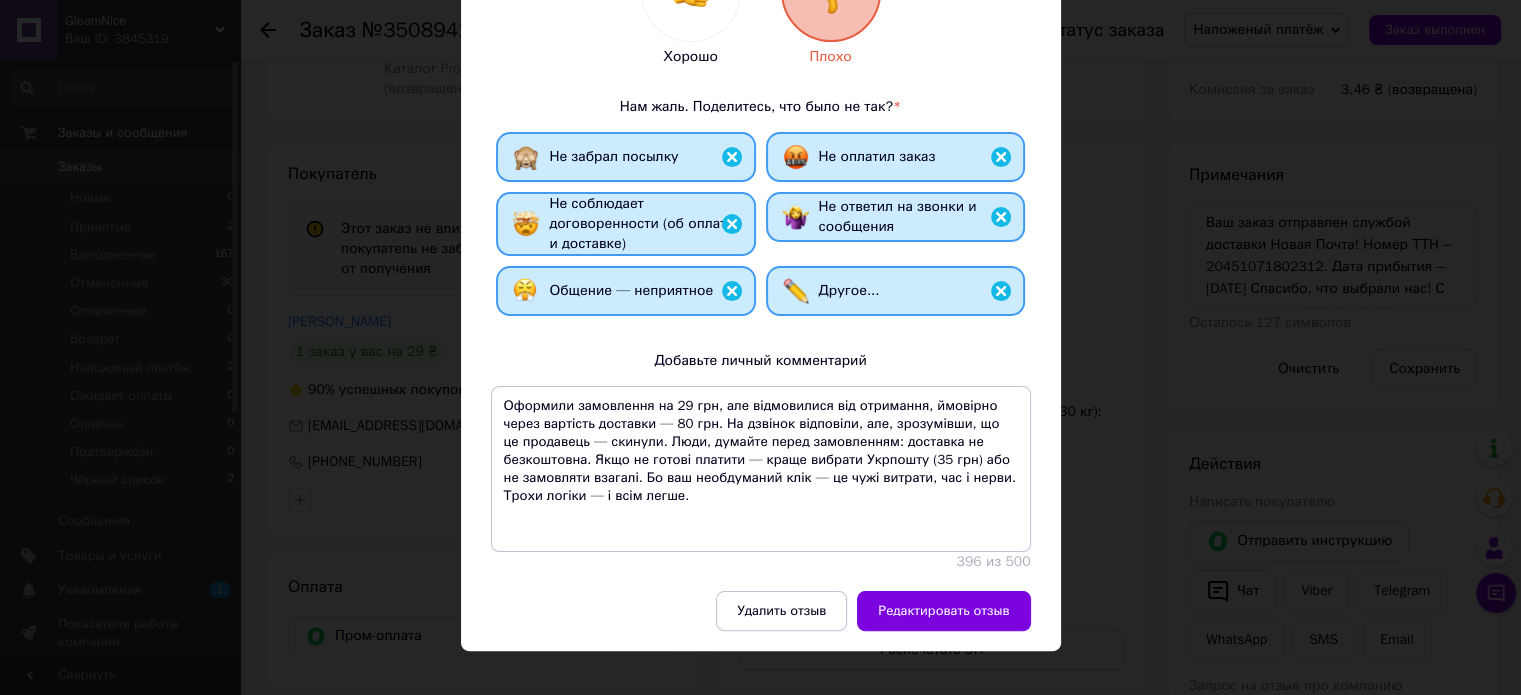 scroll, scrollTop: 353, scrollLeft: 0, axis: vertical 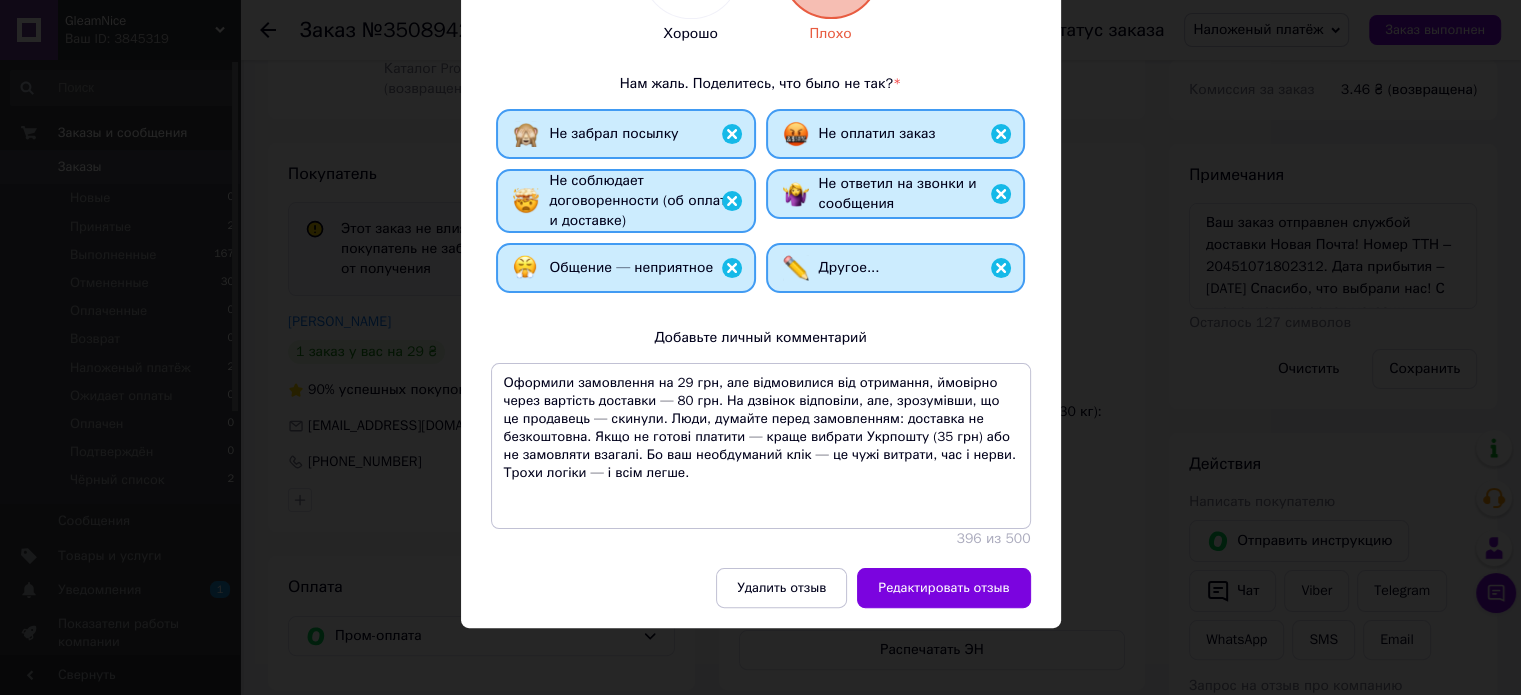click on "× Оцените заказ клиента Вы можете изменить, дополнить или удалить ранее оставленный отзыв Панченко Валентина 90 % Хорошо Плохо Нам жаль. Поделитесь, что было не так?  * Не забрал посылку Не оплатил заказ Не соблюдает договоренности (об оплате и доставке) Не ответил на звонки и сообщения Общение — неприятное Другое... Добавьте личный комментарий 396   из   500 Удалить отзыв Редактировать отзыв" at bounding box center (760, 347) 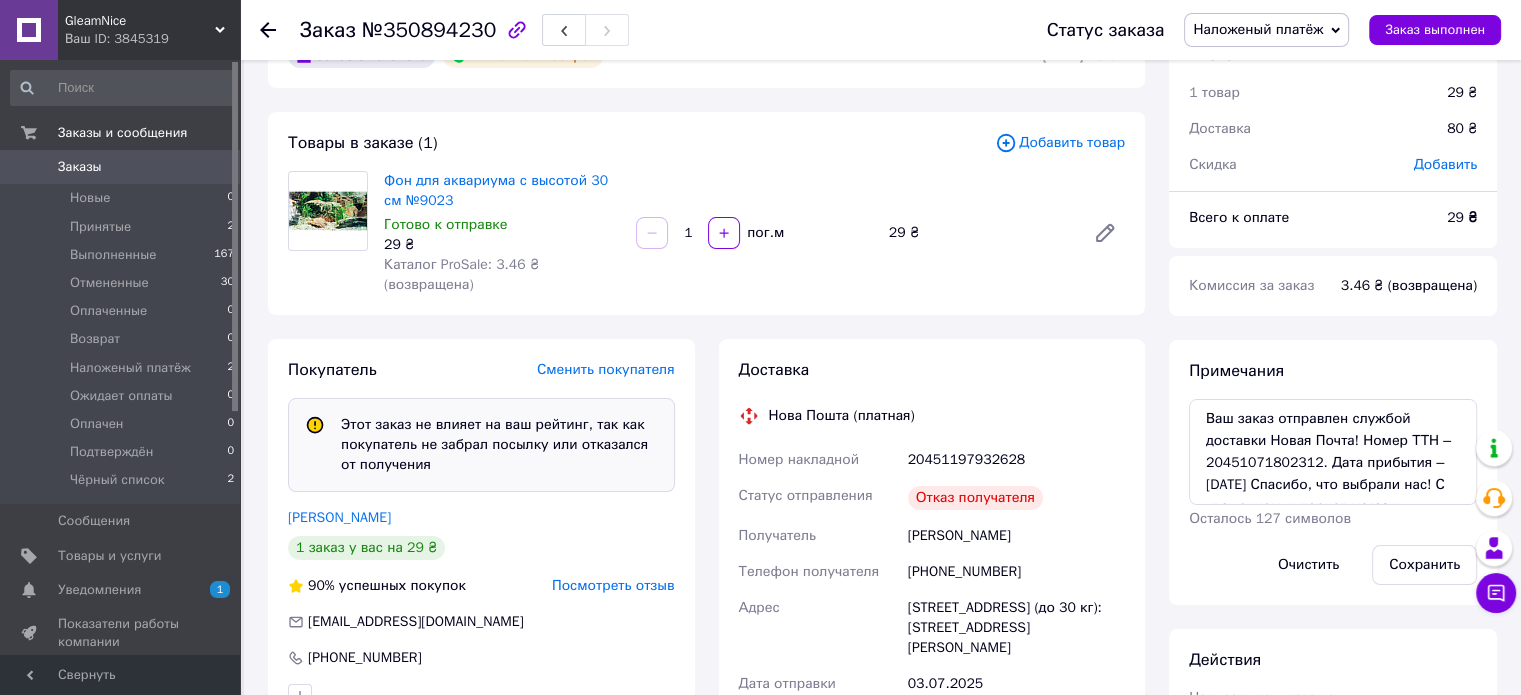 scroll, scrollTop: 0, scrollLeft: 0, axis: both 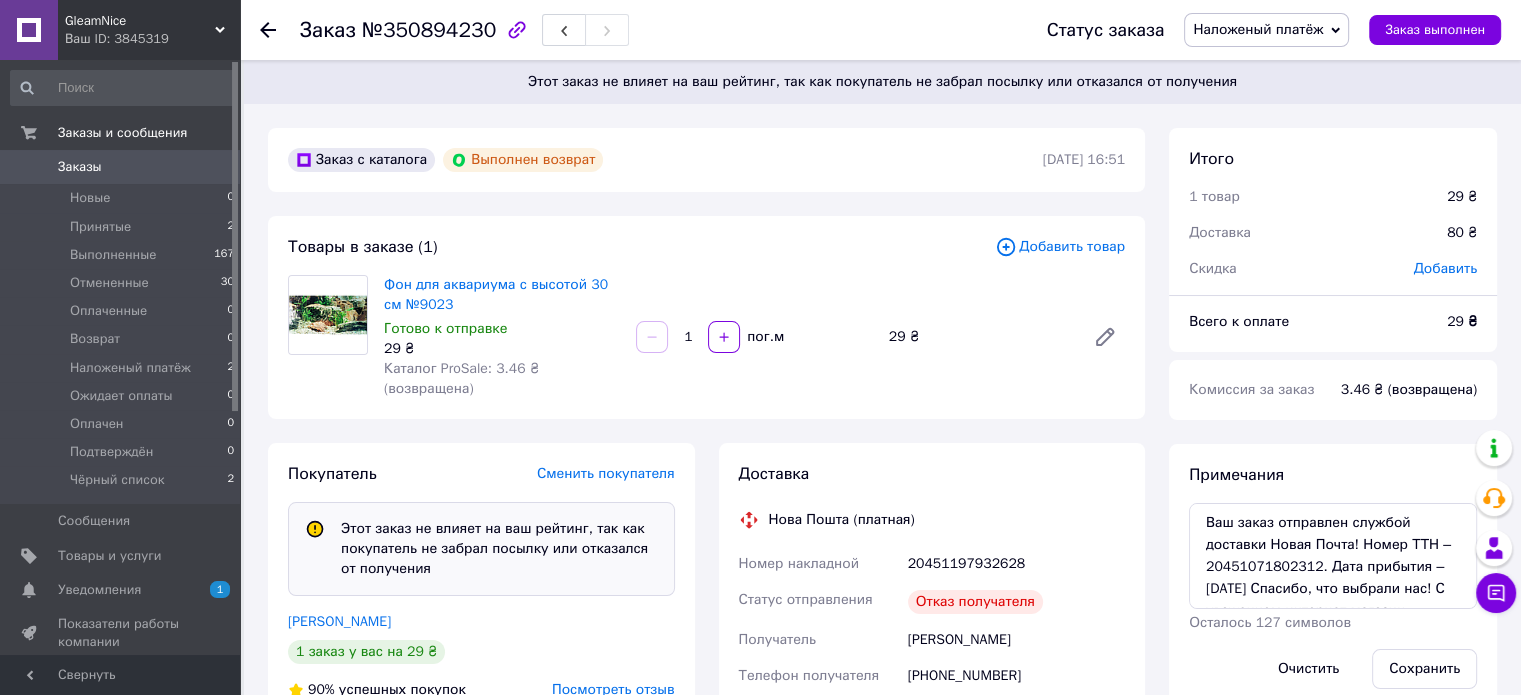 click on "Наложеный платёж" at bounding box center [1258, 29] 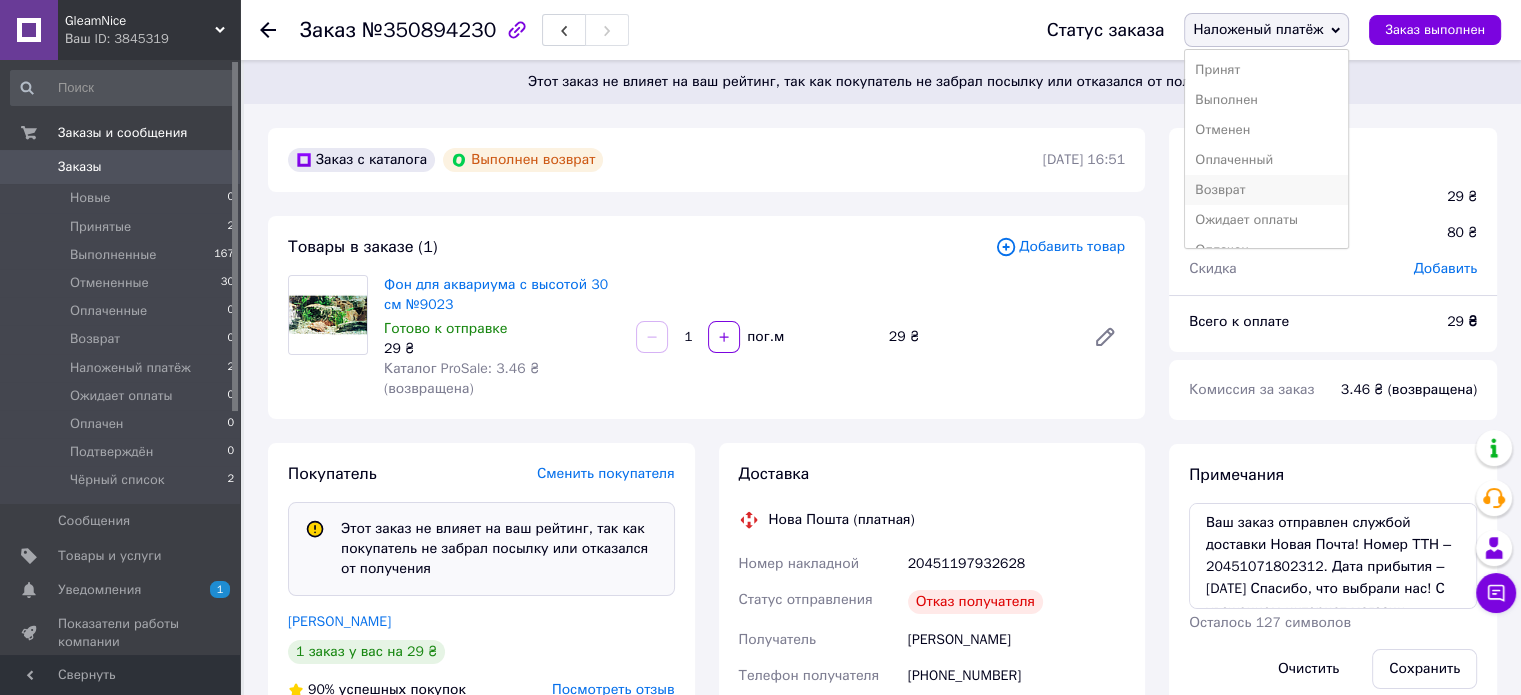 click on "Возврат" at bounding box center [1266, 190] 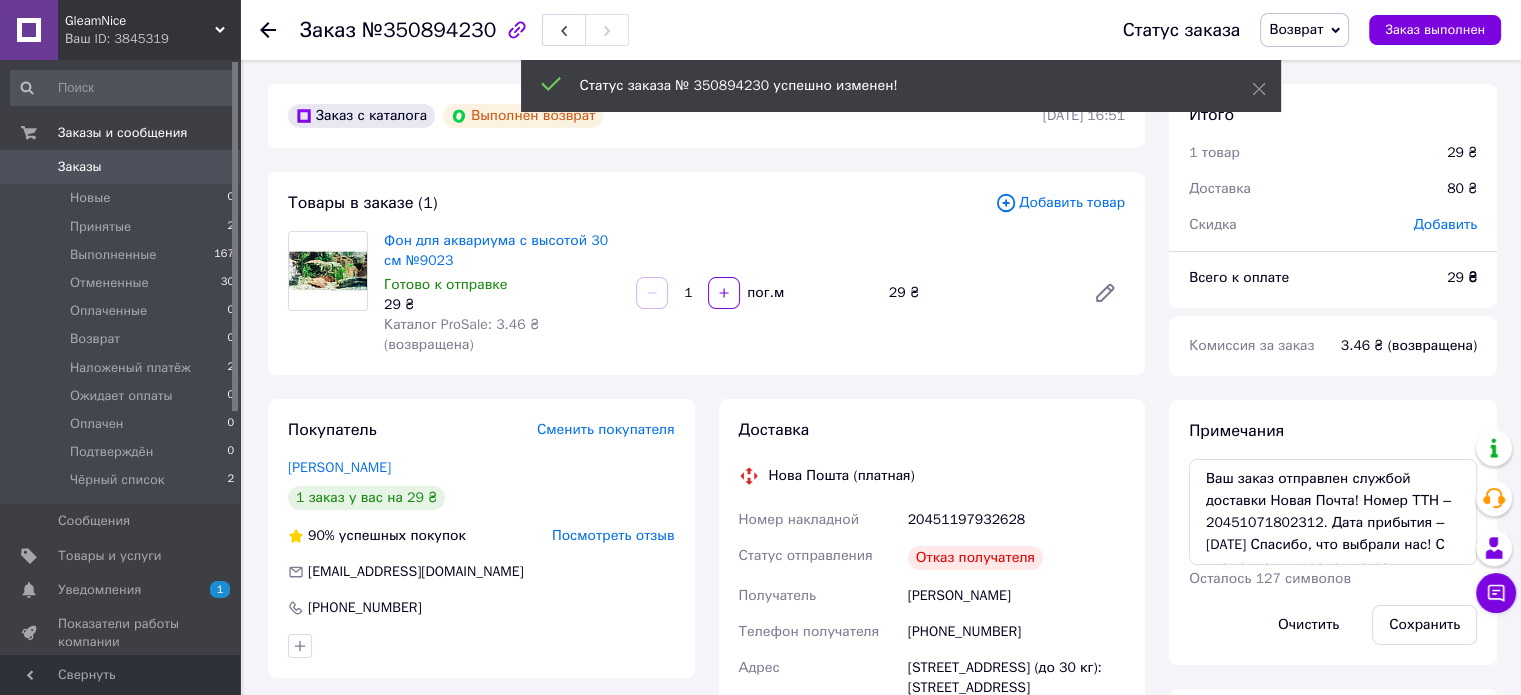 scroll, scrollTop: 228, scrollLeft: 0, axis: vertical 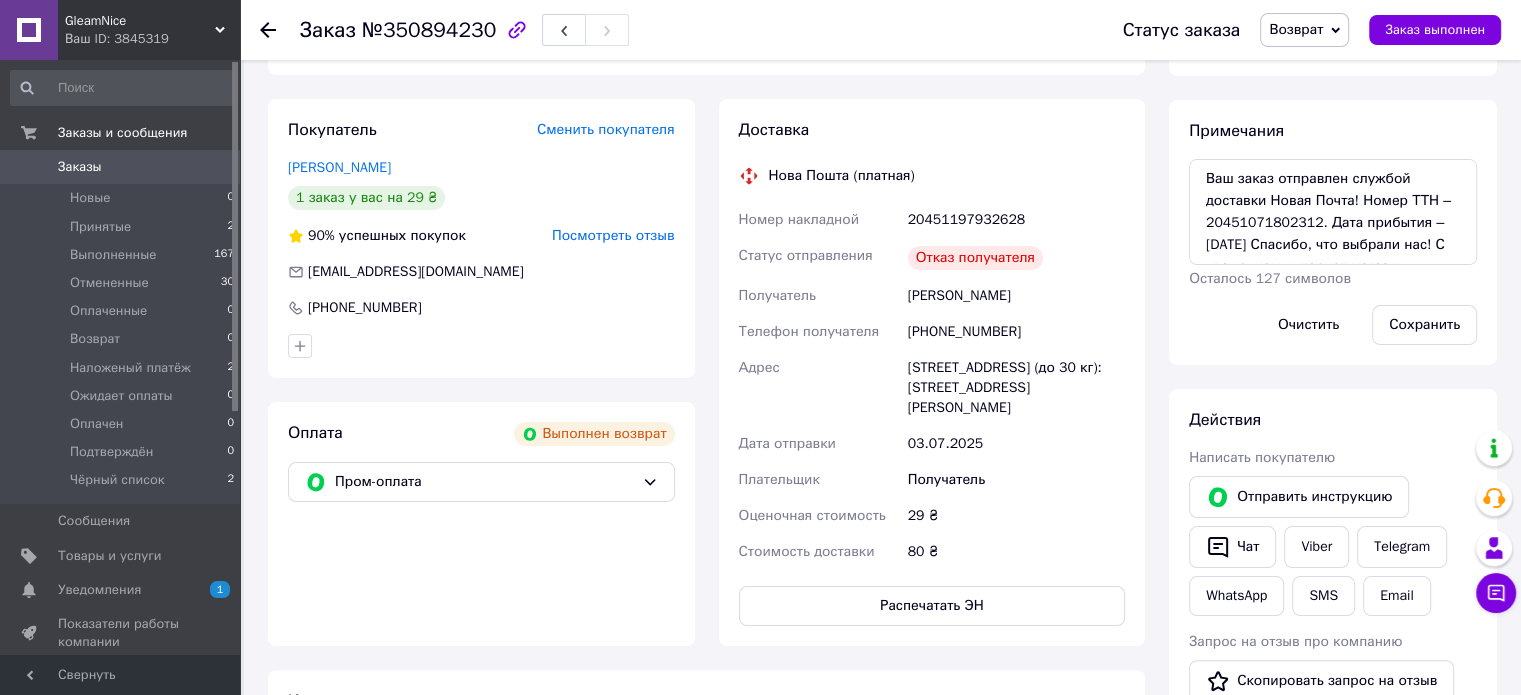 click on "Посмотреть отзыв" at bounding box center (613, 235) 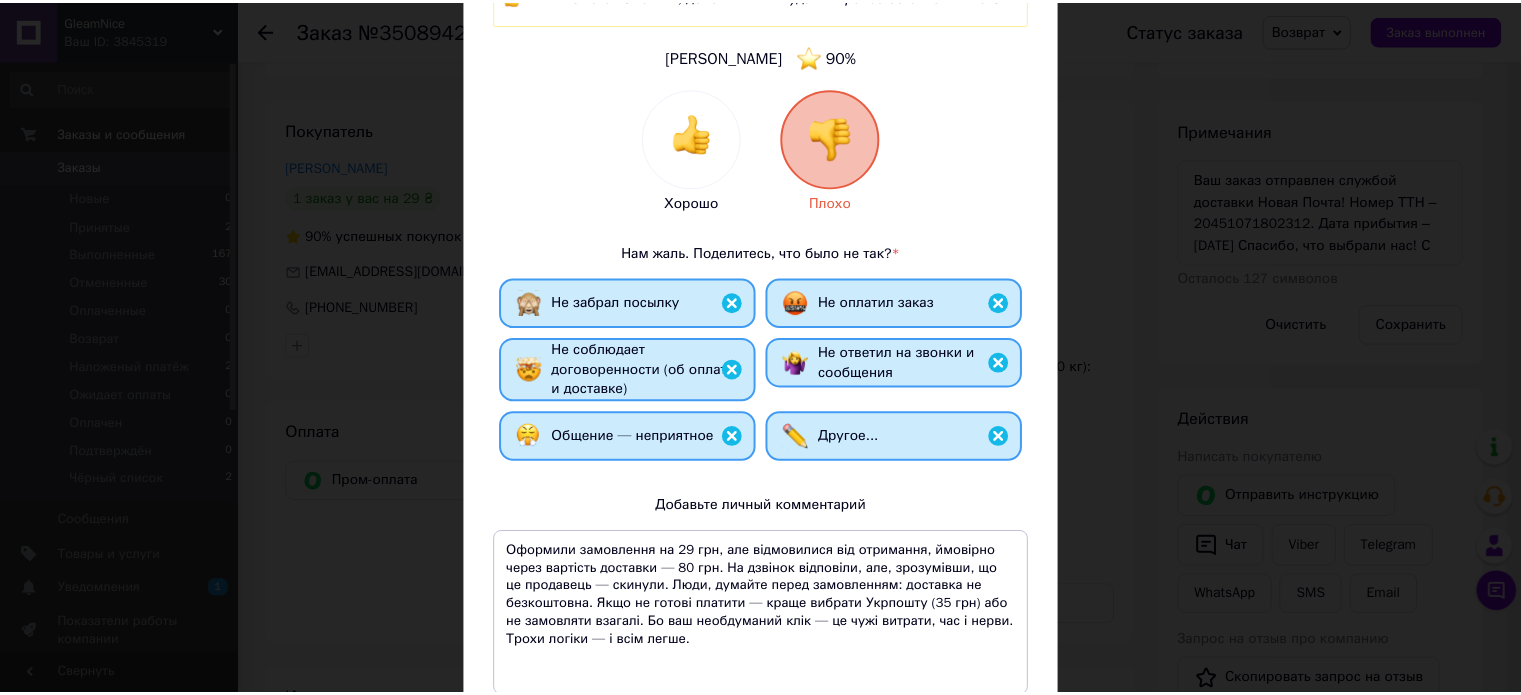 scroll, scrollTop: 353, scrollLeft: 0, axis: vertical 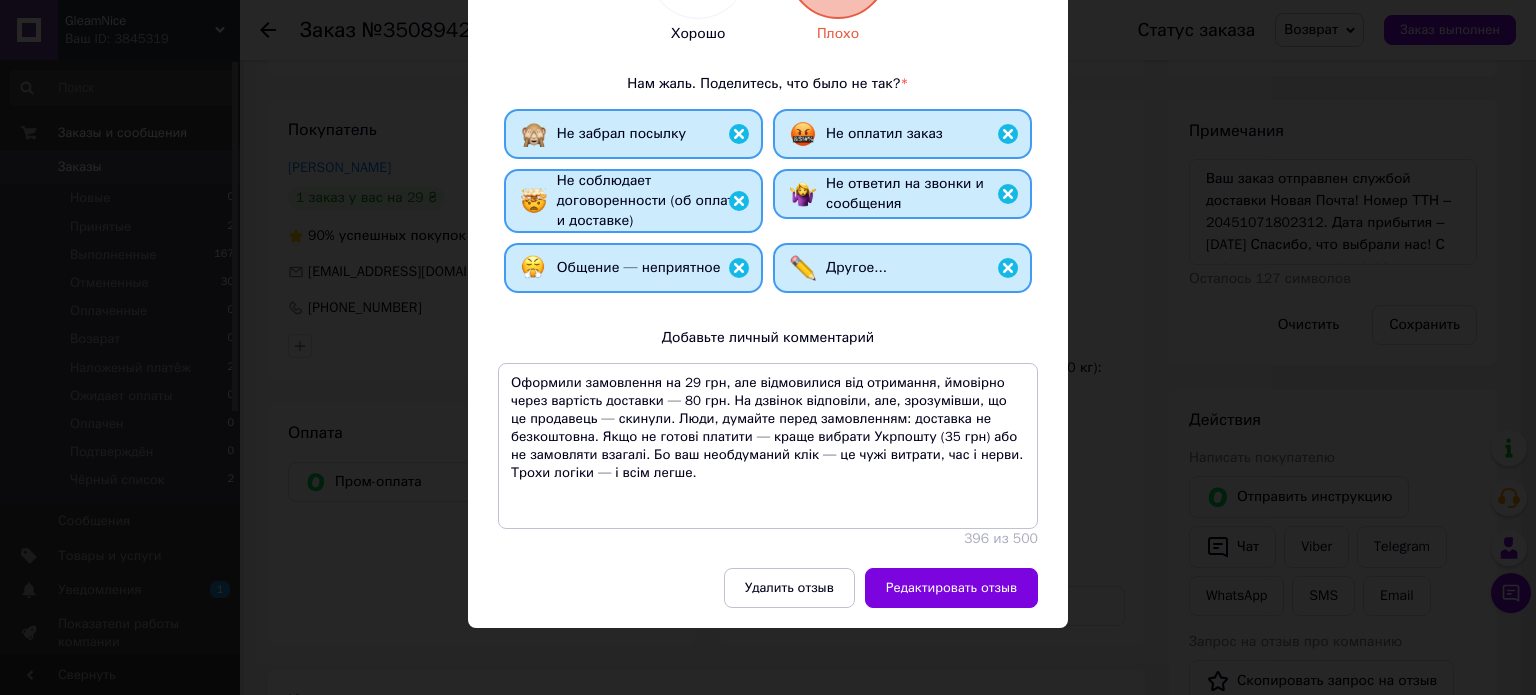 click on "× Оцените заказ клиента Вы можете изменить, дополнить или удалить ранее оставленный отзыв Панченко Валентина 90 % Хорошо Плохо Нам жаль. Поделитесь, что было не так?  * Не забрал посылку Не оплатил заказ Не соблюдает договоренности (об оплате и доставке) Не ответил на звонки и сообщения Общение — неприятное Другое... Добавьте личный комментарий 396   из   500 Удалить отзыв Редактировать отзыв" at bounding box center (768, 347) 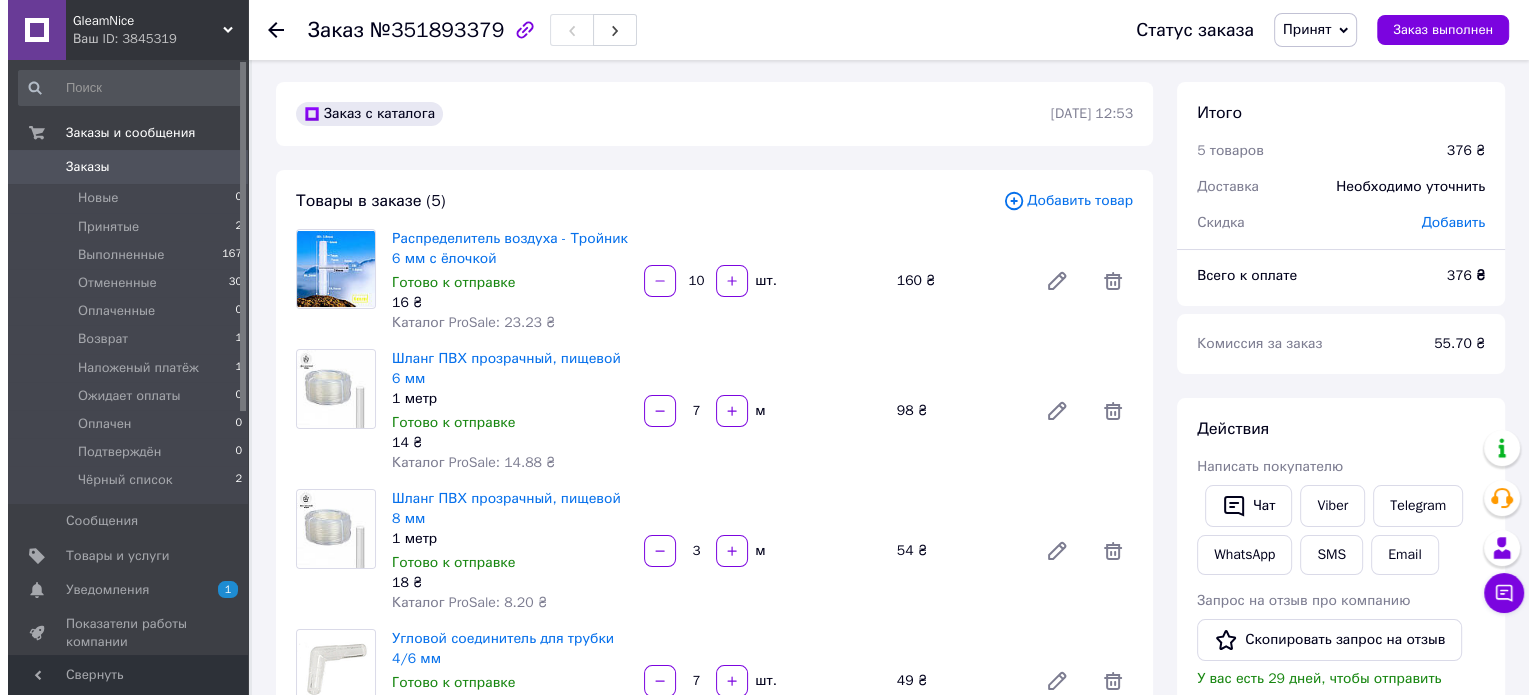 scroll, scrollTop: 0, scrollLeft: 0, axis: both 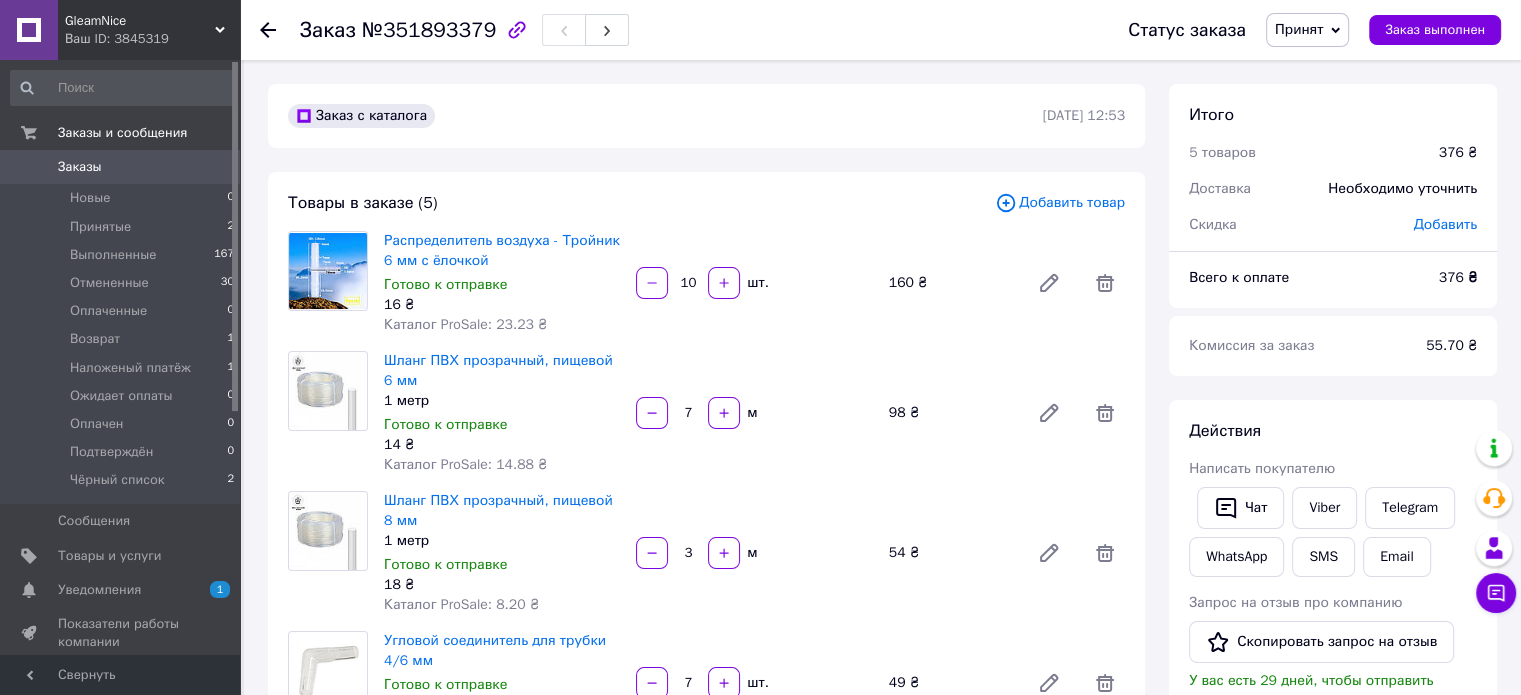 click on "Добавить товар" at bounding box center (1060, 203) 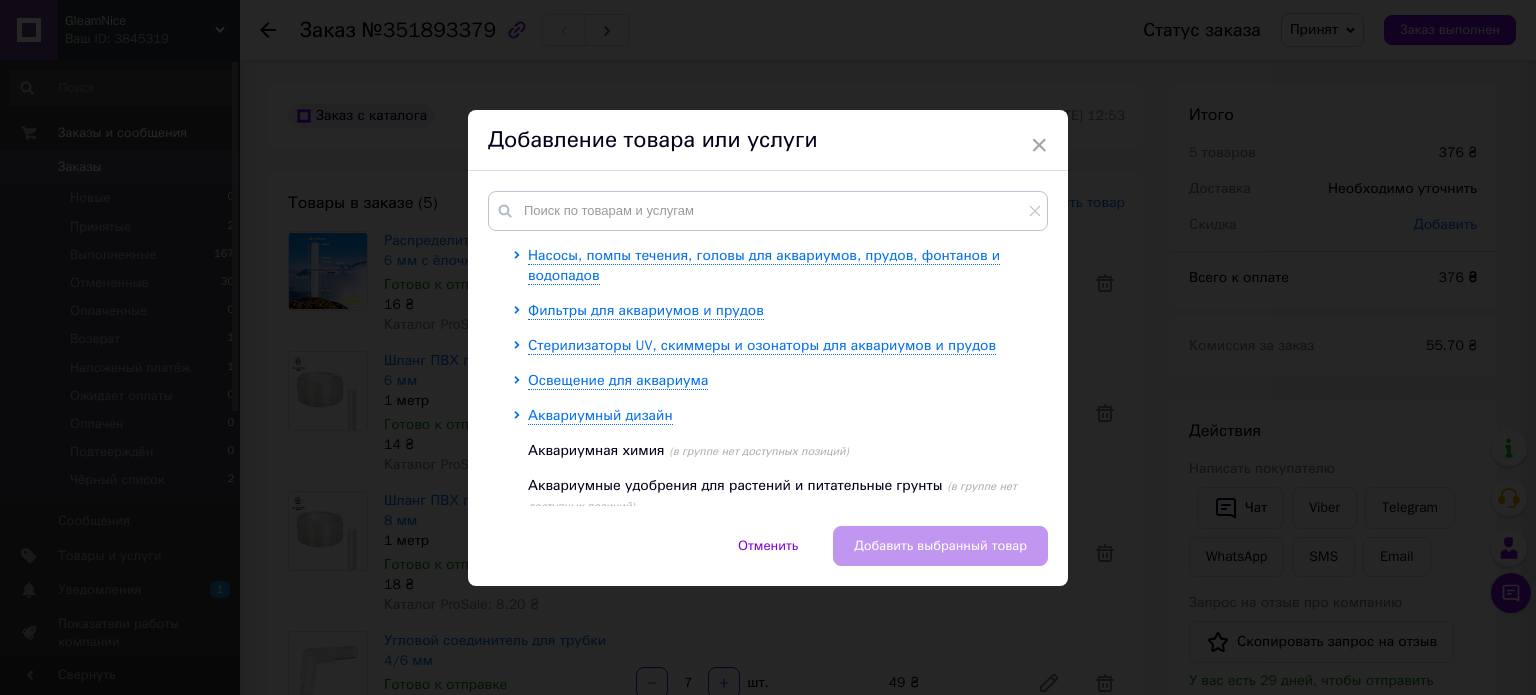 scroll, scrollTop: 369, scrollLeft: 0, axis: vertical 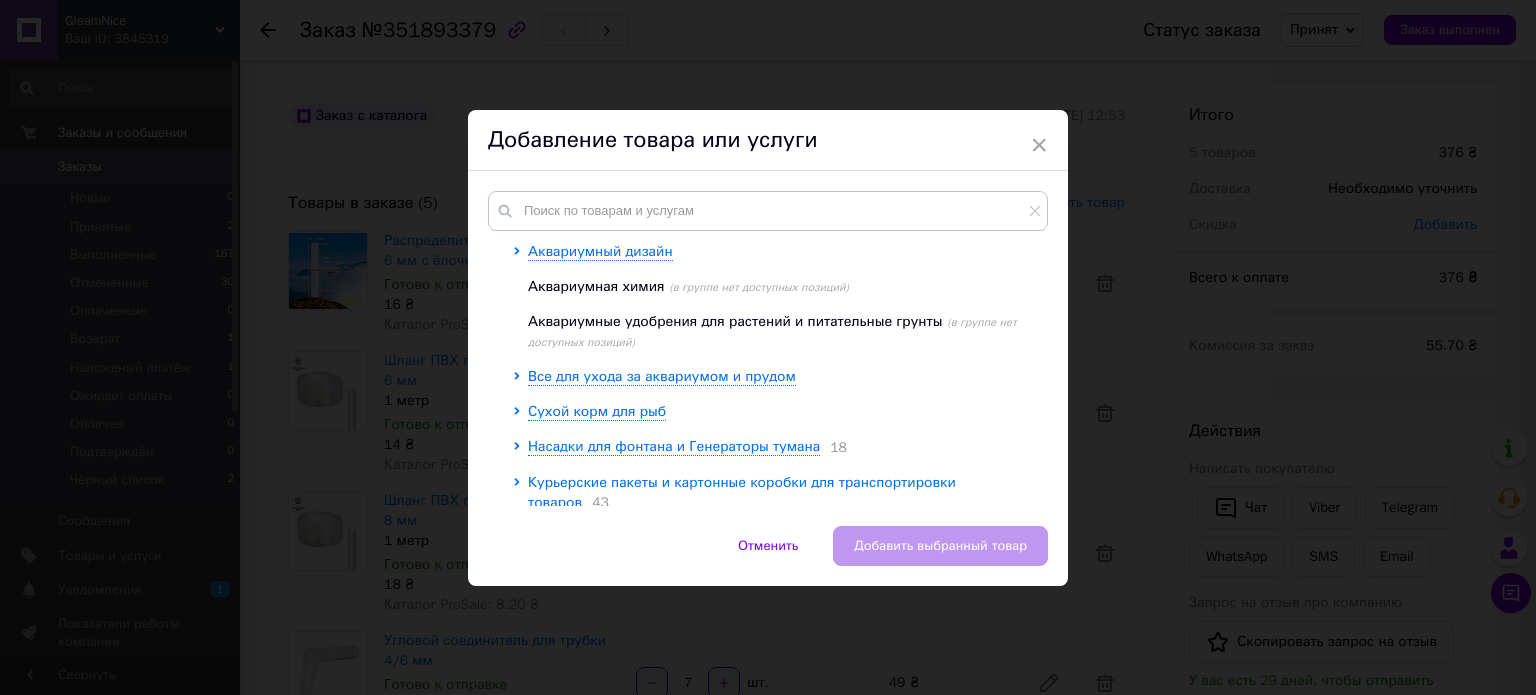click on "Курьерские пакеты и картонные коробки для транспортировки товаров" at bounding box center (742, 492) 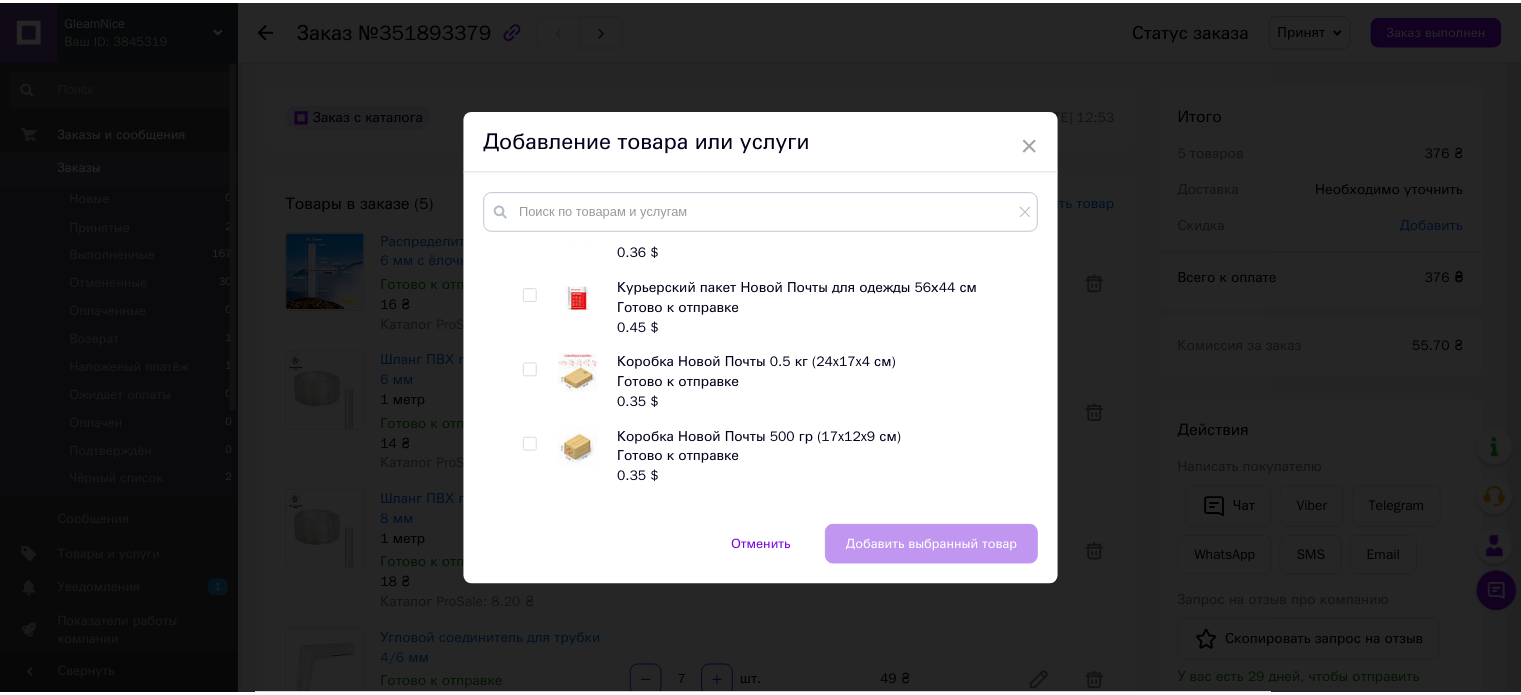 scroll, scrollTop: 867, scrollLeft: 0, axis: vertical 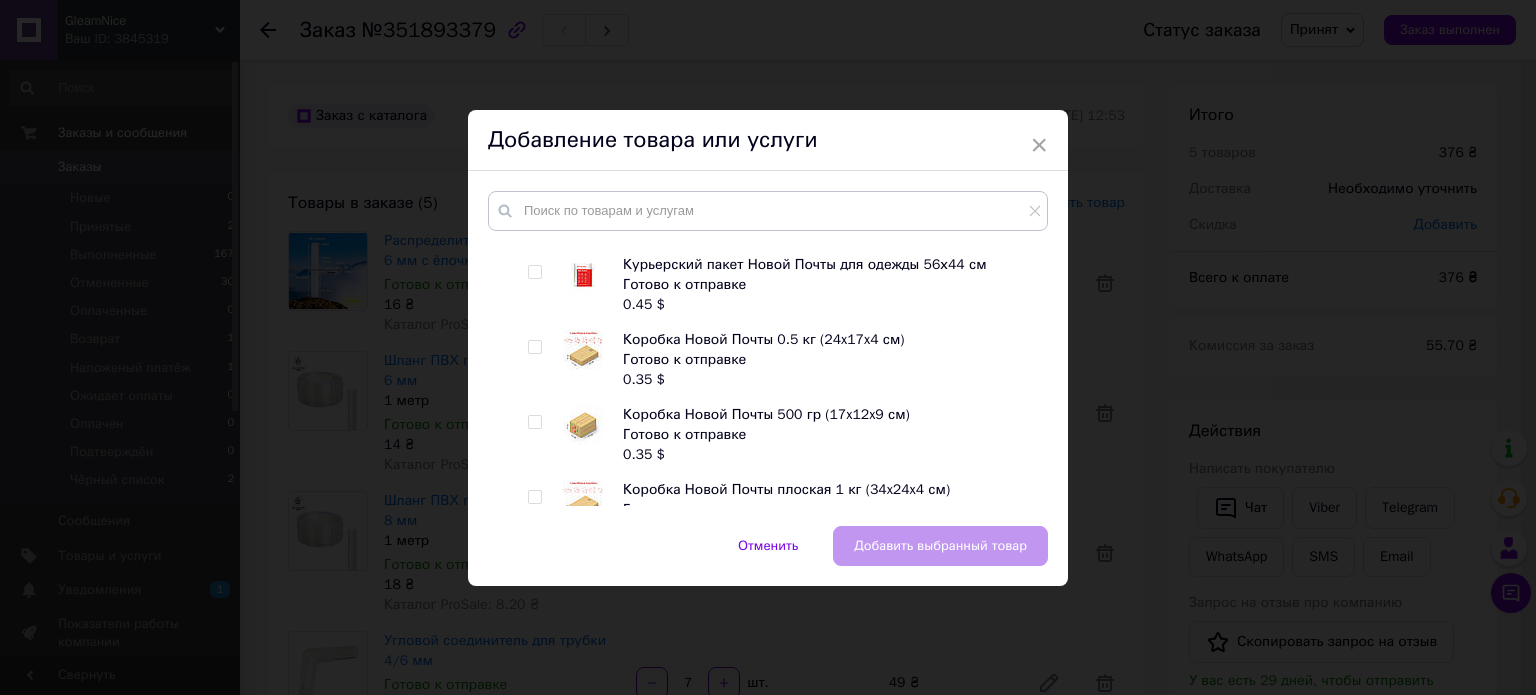 click at bounding box center [534, 497] 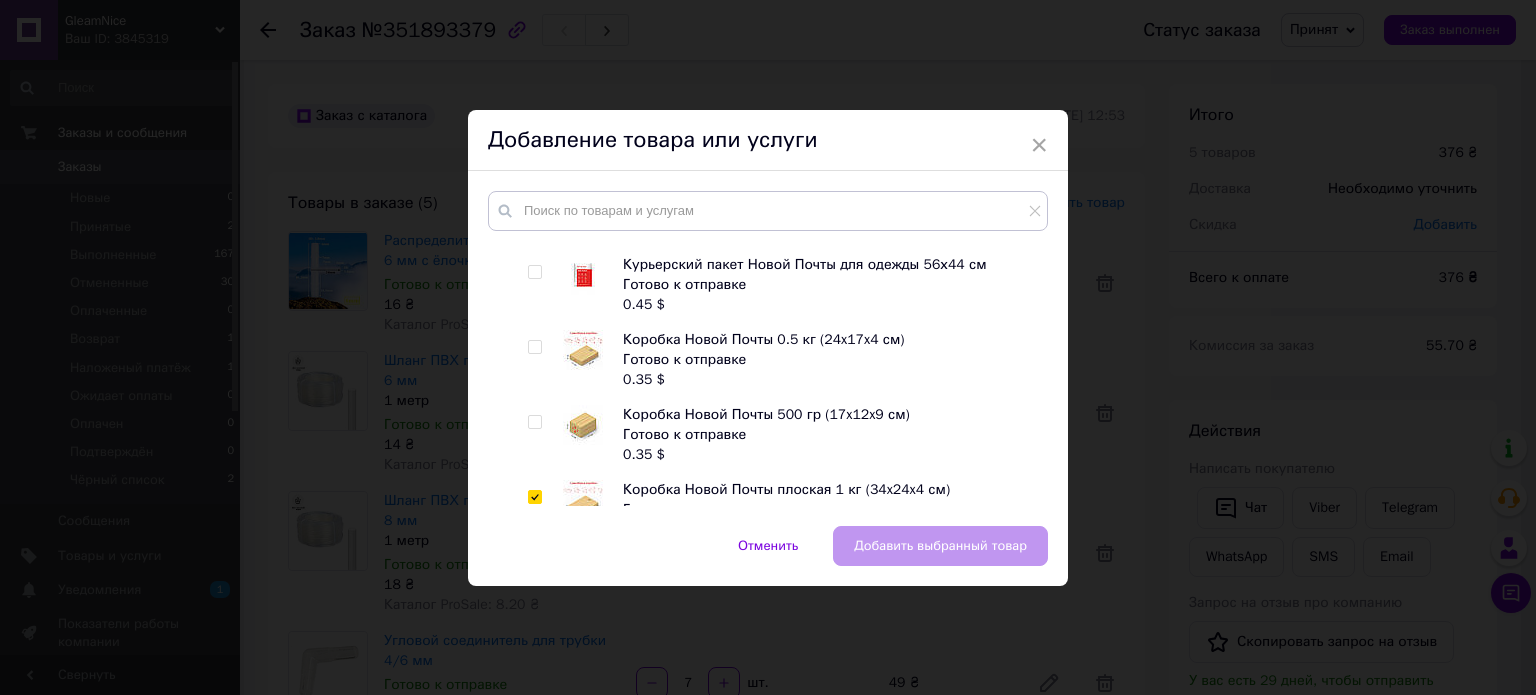 checkbox on "true" 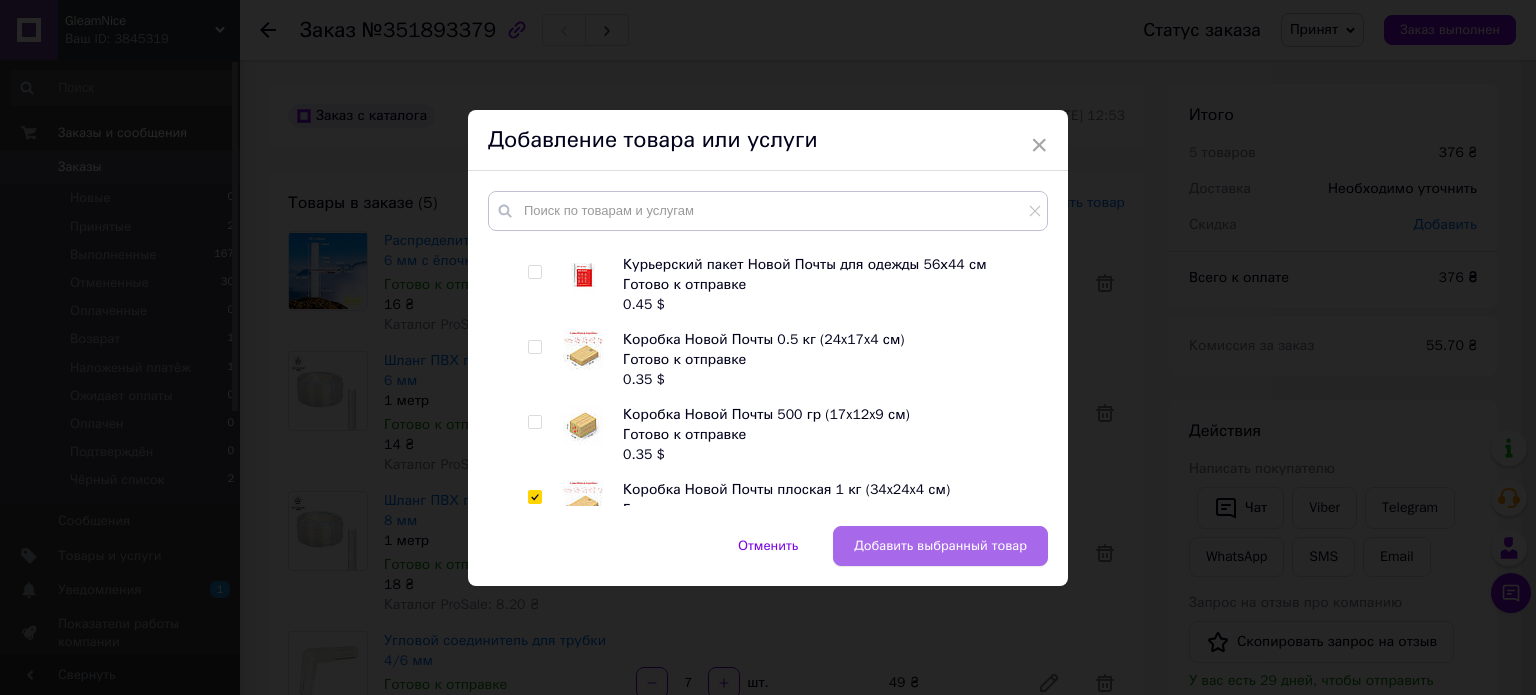 click on "Добавить выбранный товар" at bounding box center [940, 546] 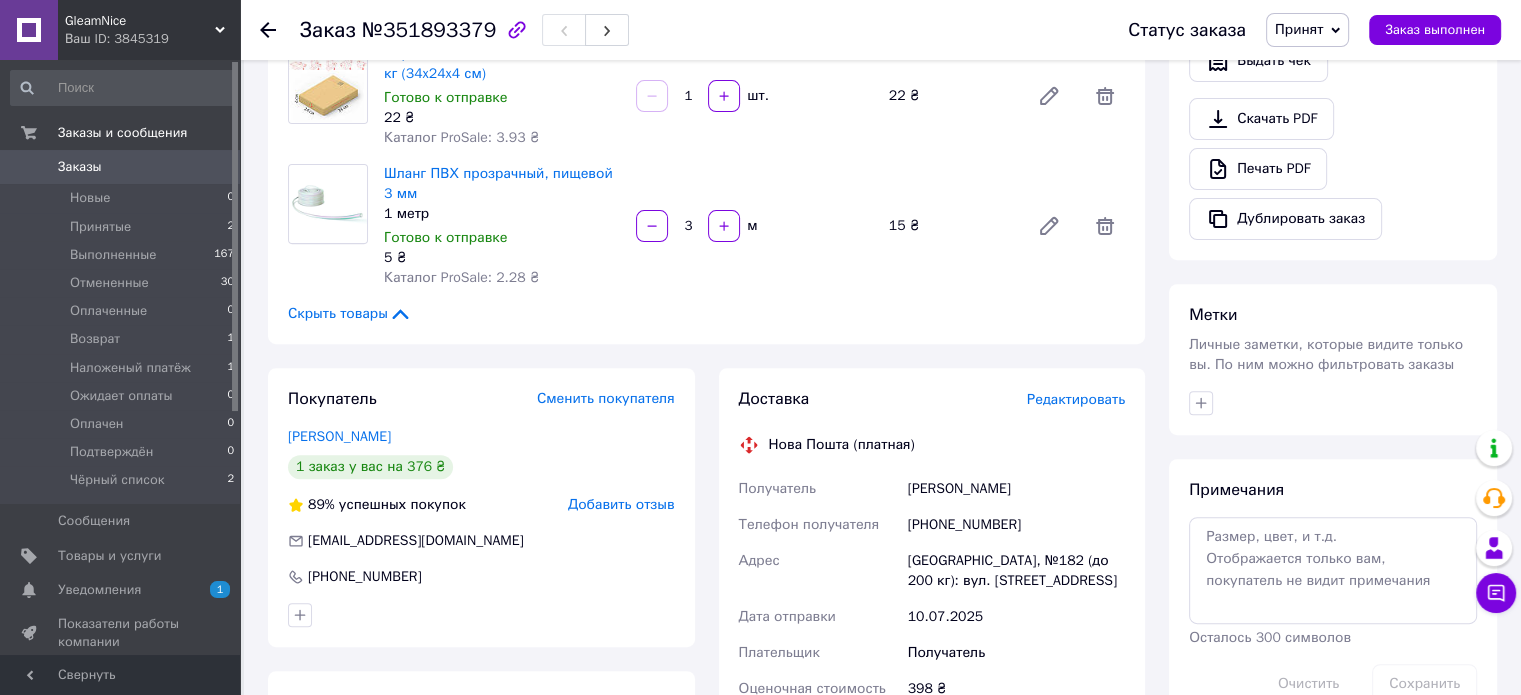 scroll, scrollTop: 600, scrollLeft: 0, axis: vertical 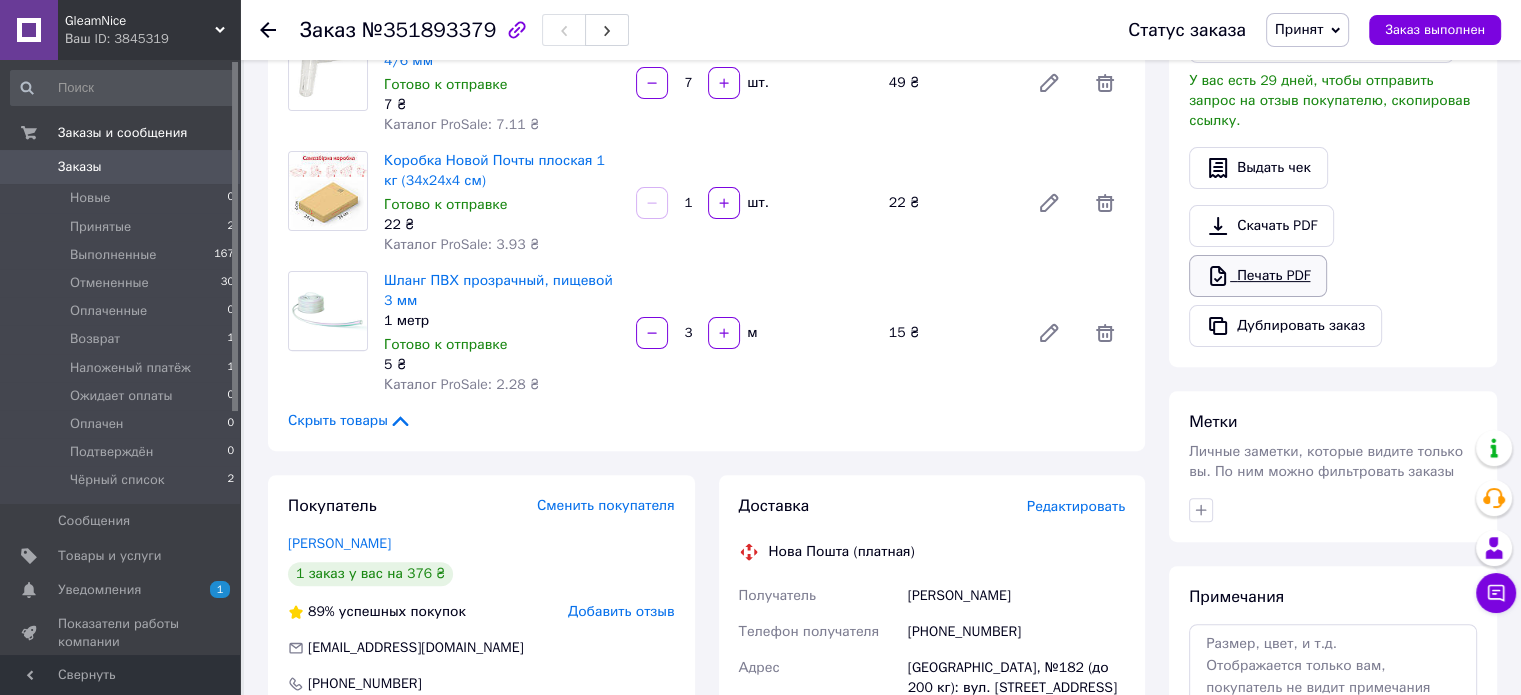 click on "Печать PDF" at bounding box center [1258, 276] 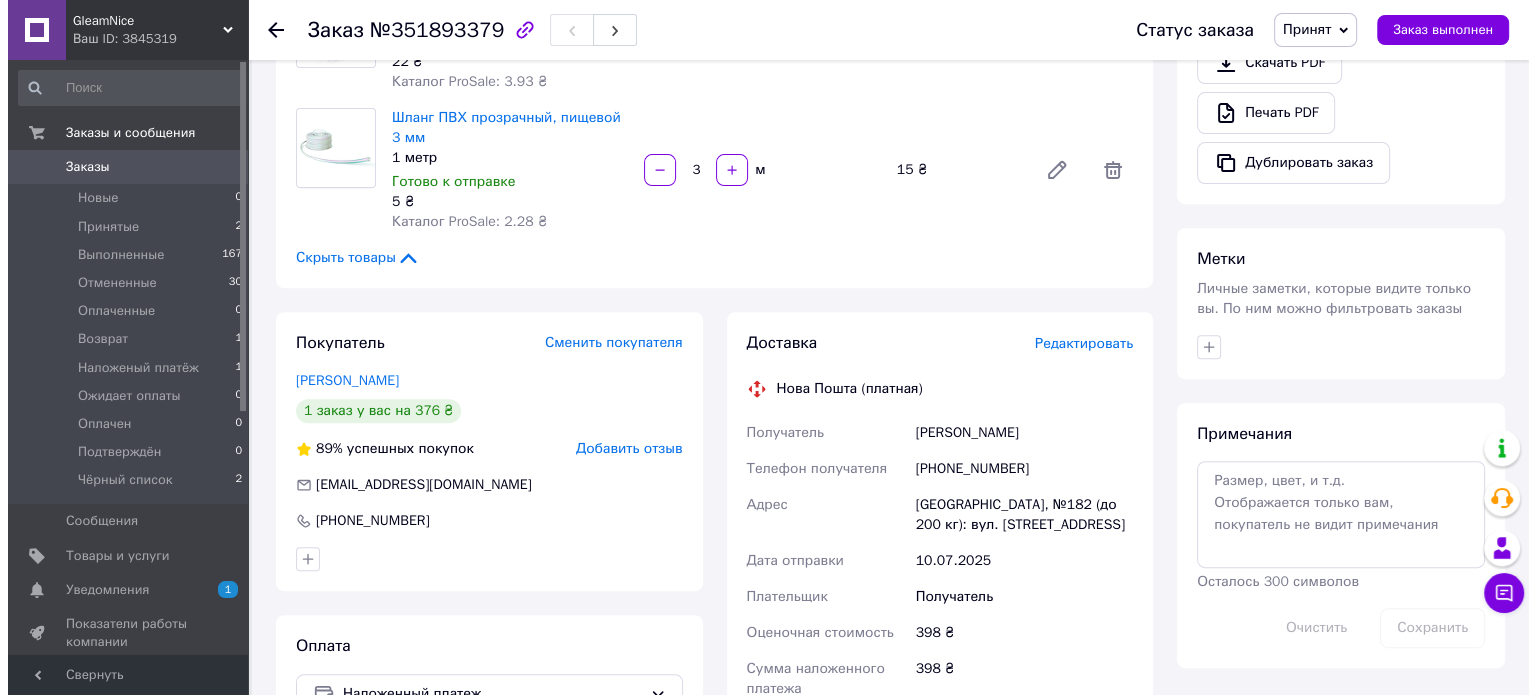 scroll, scrollTop: 800, scrollLeft: 0, axis: vertical 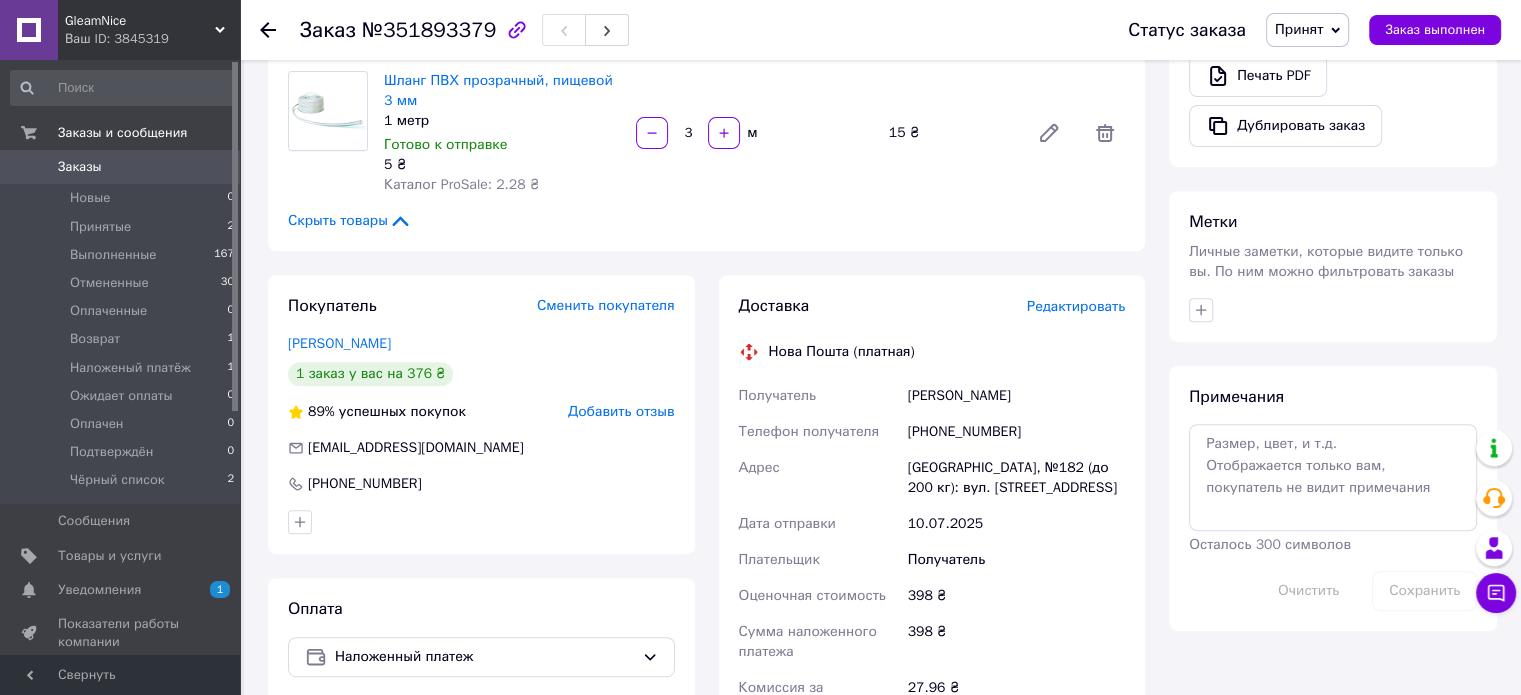click on "Редактировать" at bounding box center [1076, 306] 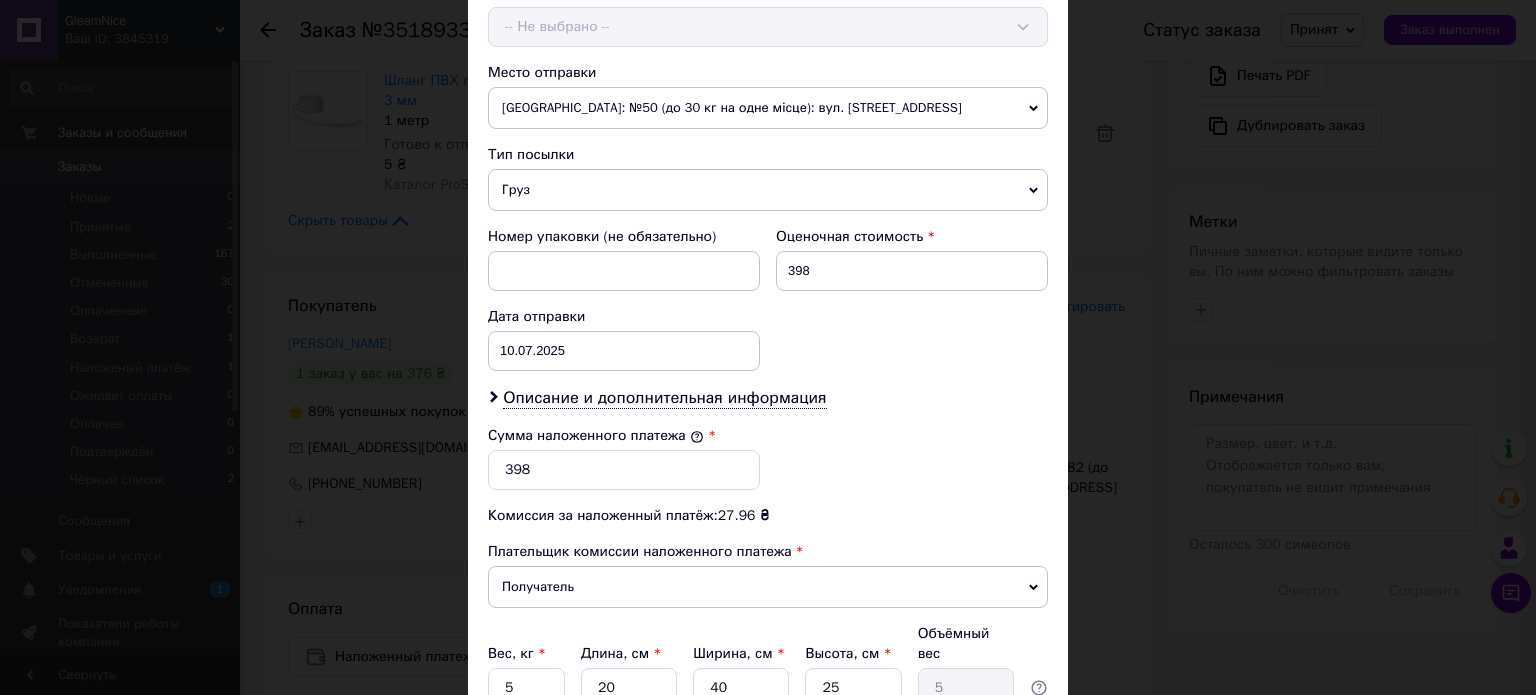 scroll, scrollTop: 700, scrollLeft: 0, axis: vertical 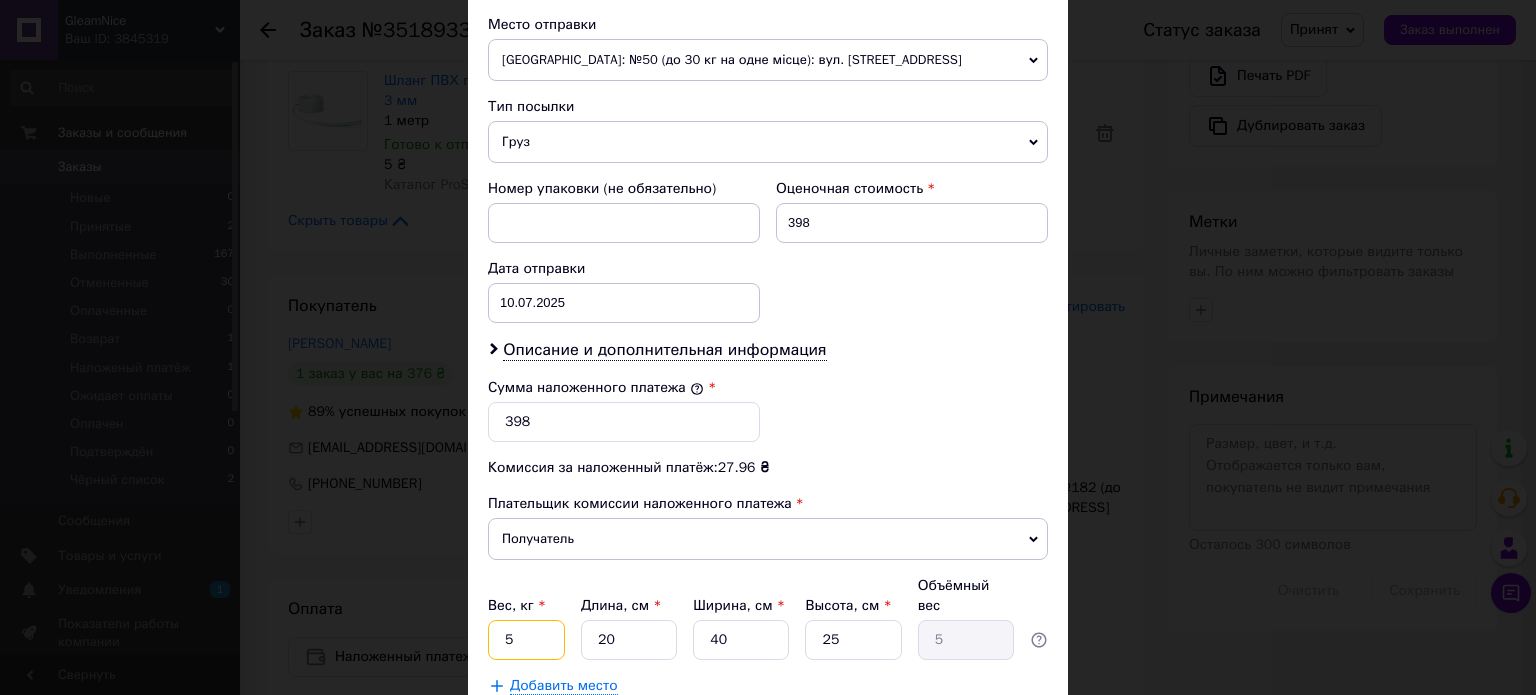 click on "5" at bounding box center (526, 640) 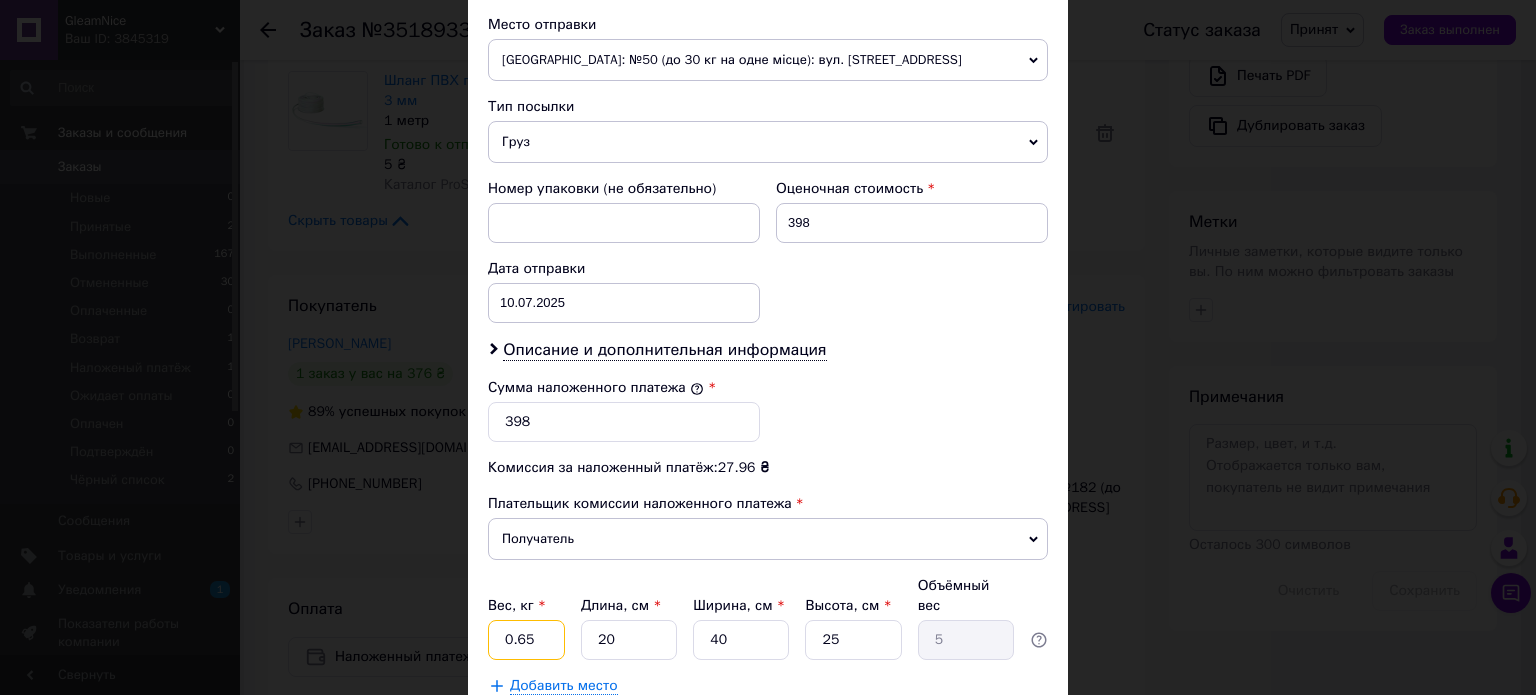 type on "0.65" 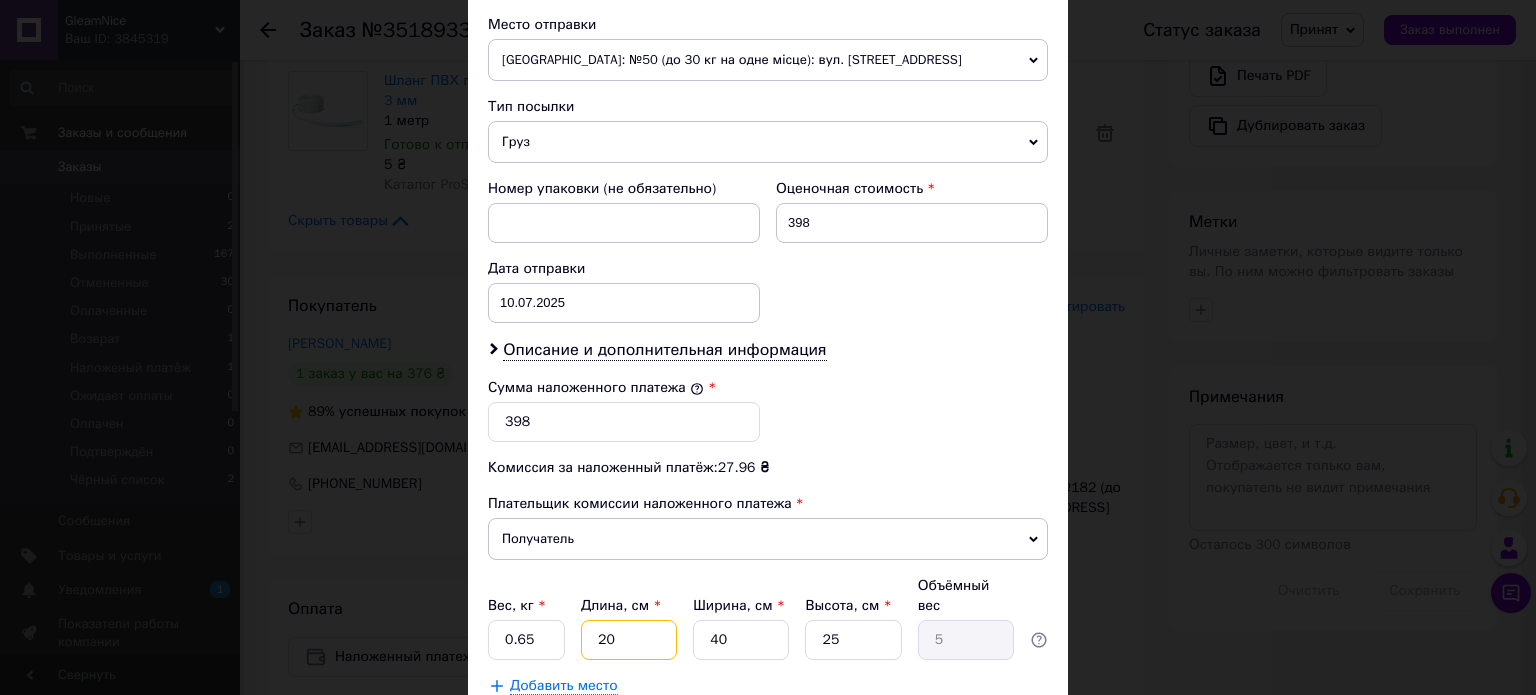 type on "3" 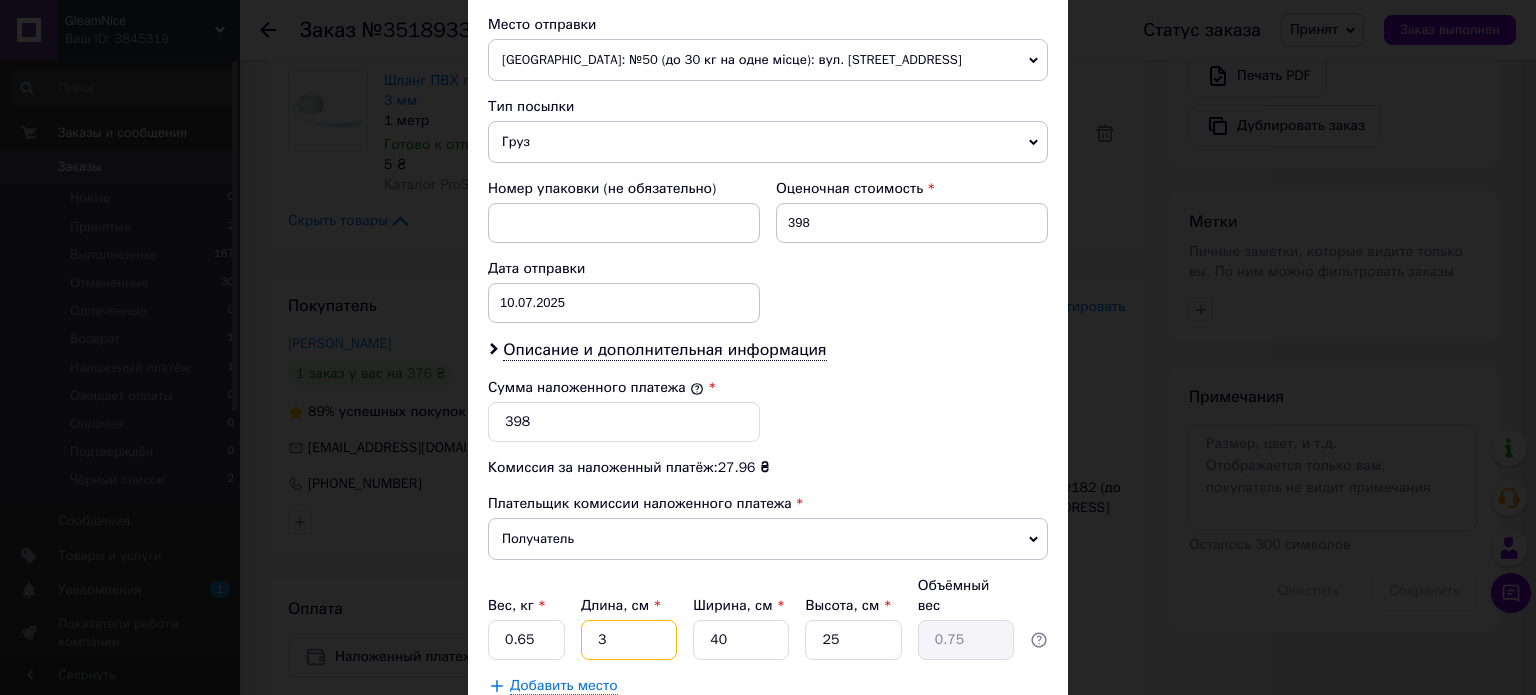 type on "34" 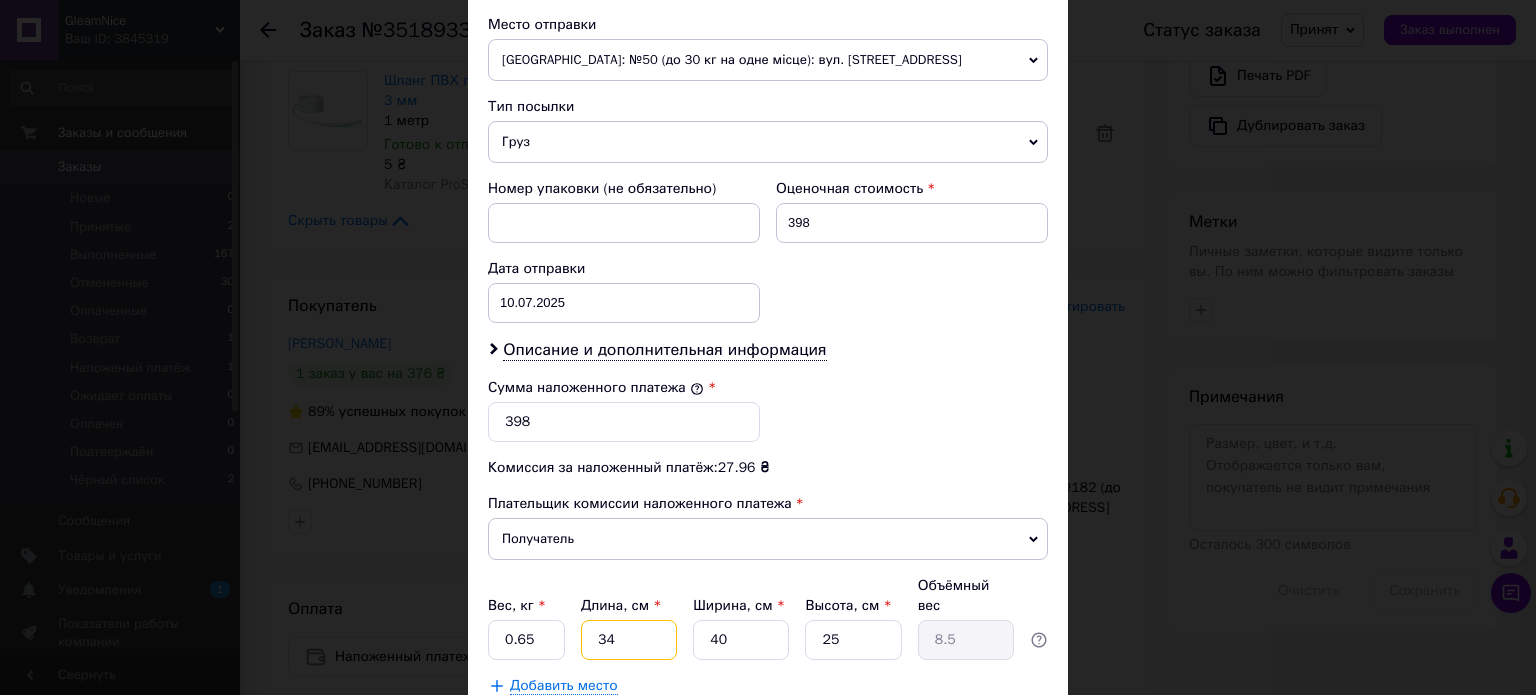 type on "34" 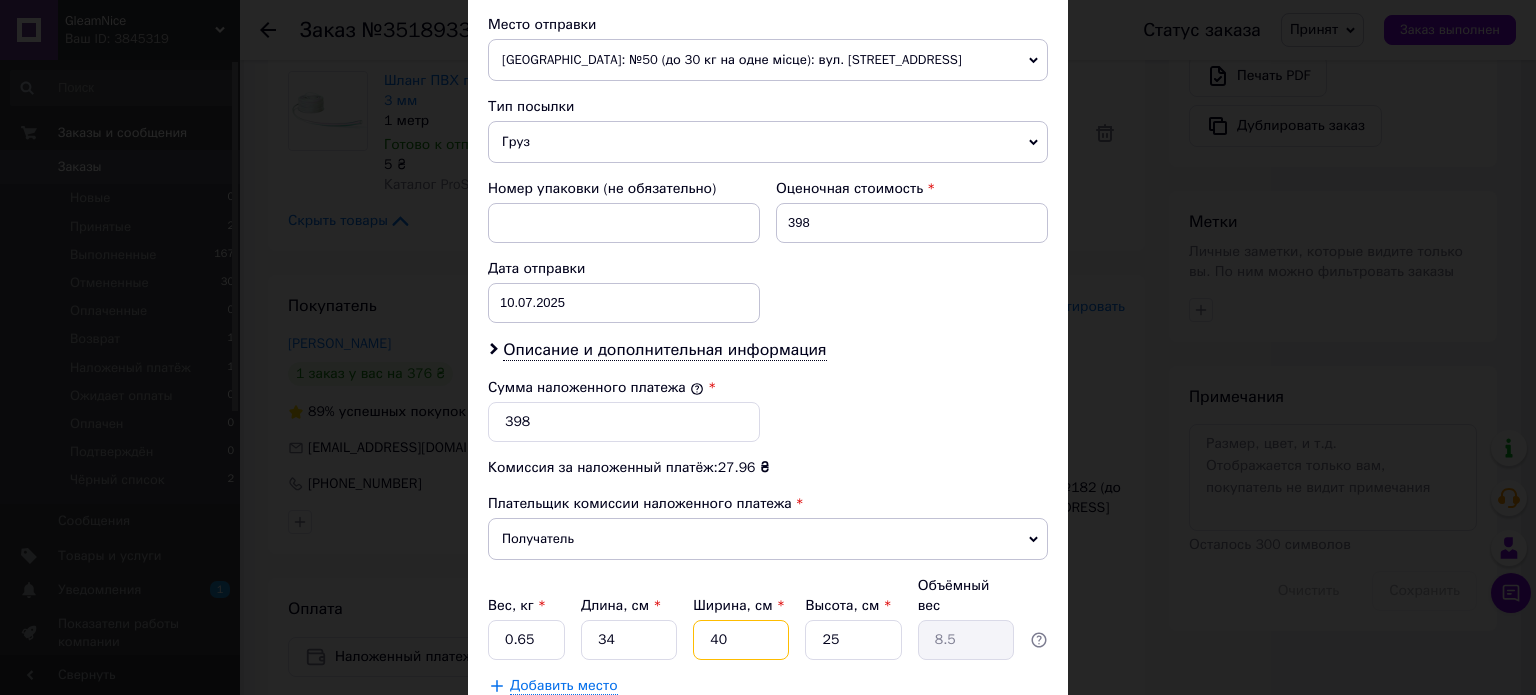 type on "2" 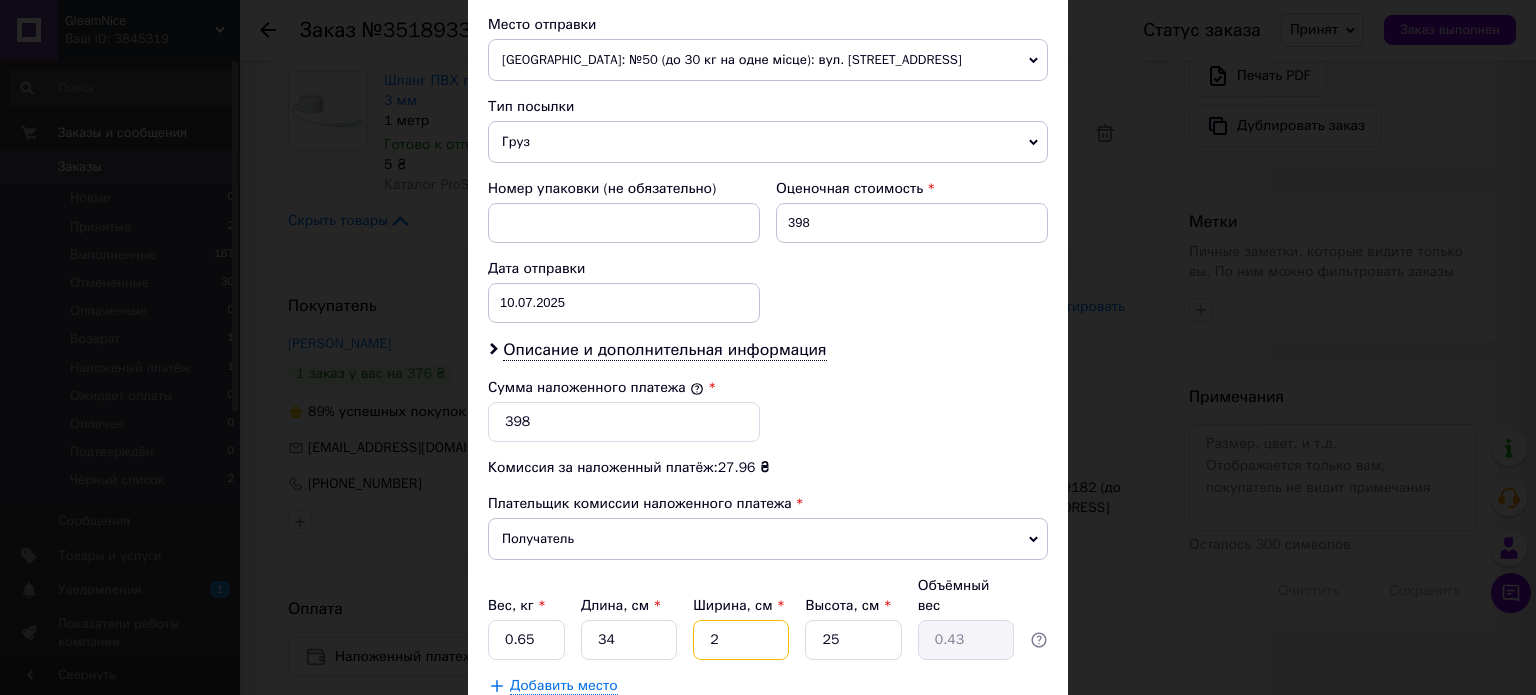 type on "24" 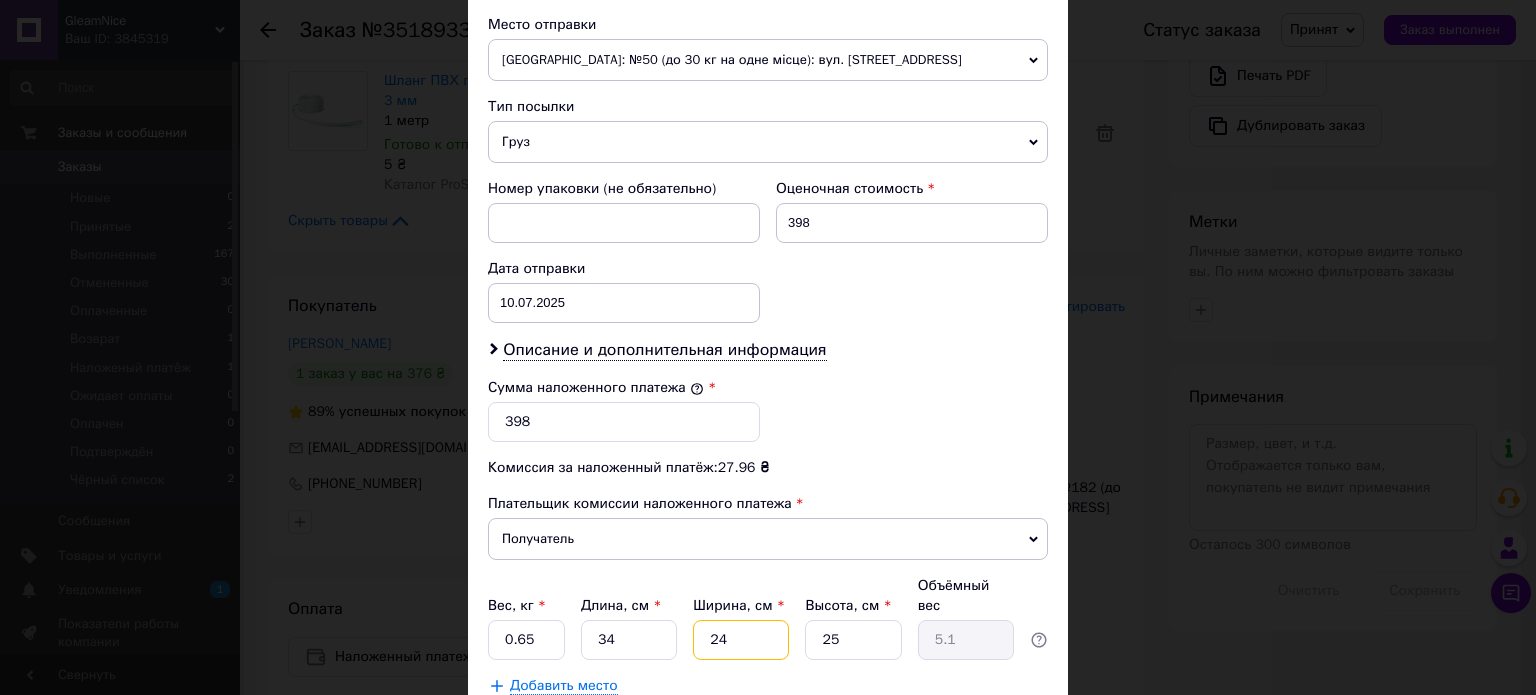 type on "24" 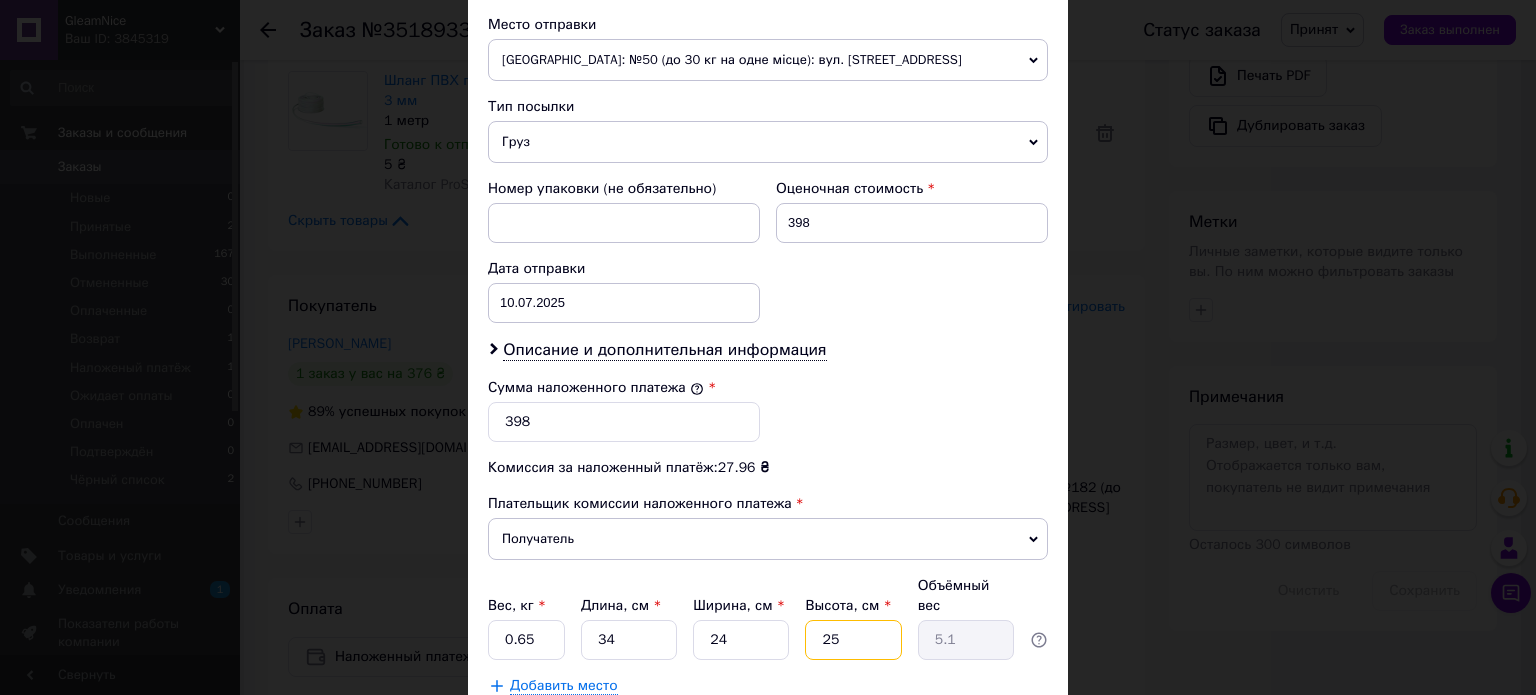 type on "4" 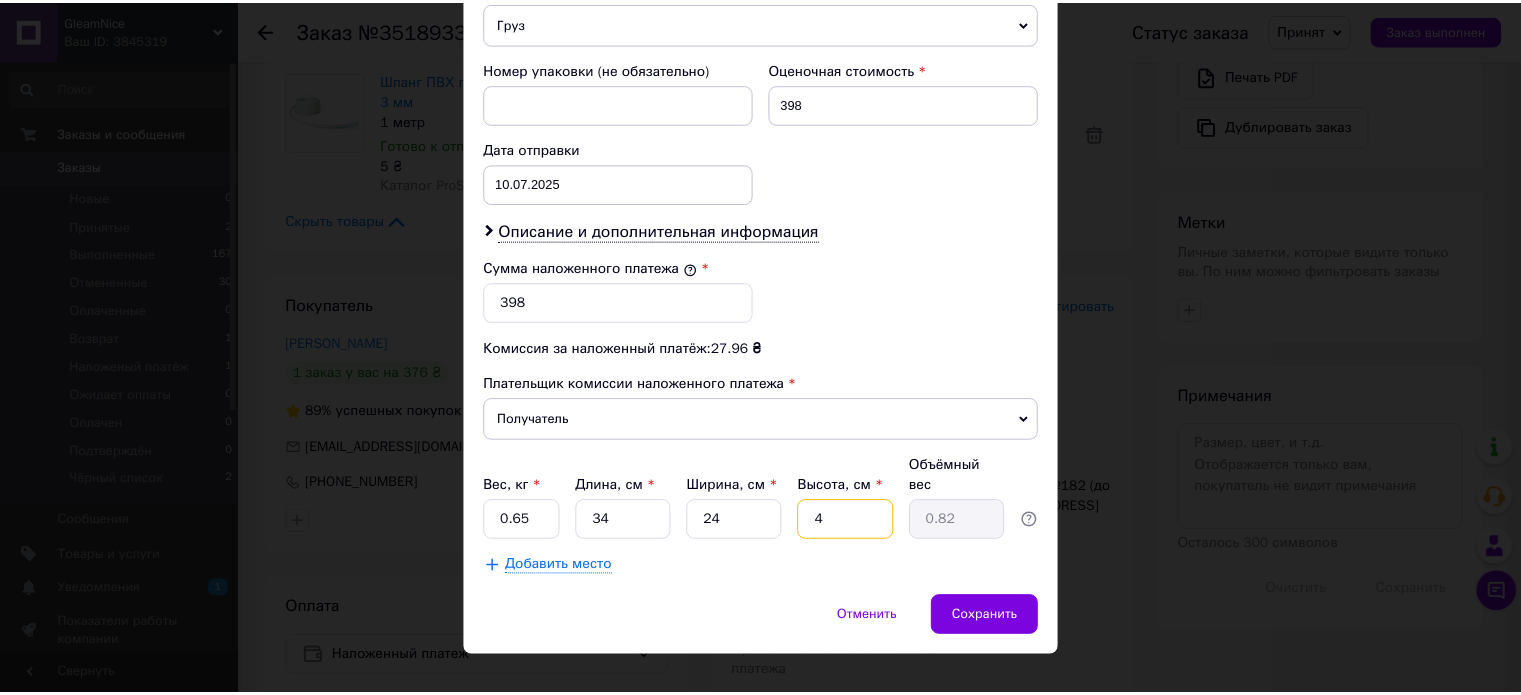 scroll, scrollTop: 824, scrollLeft: 0, axis: vertical 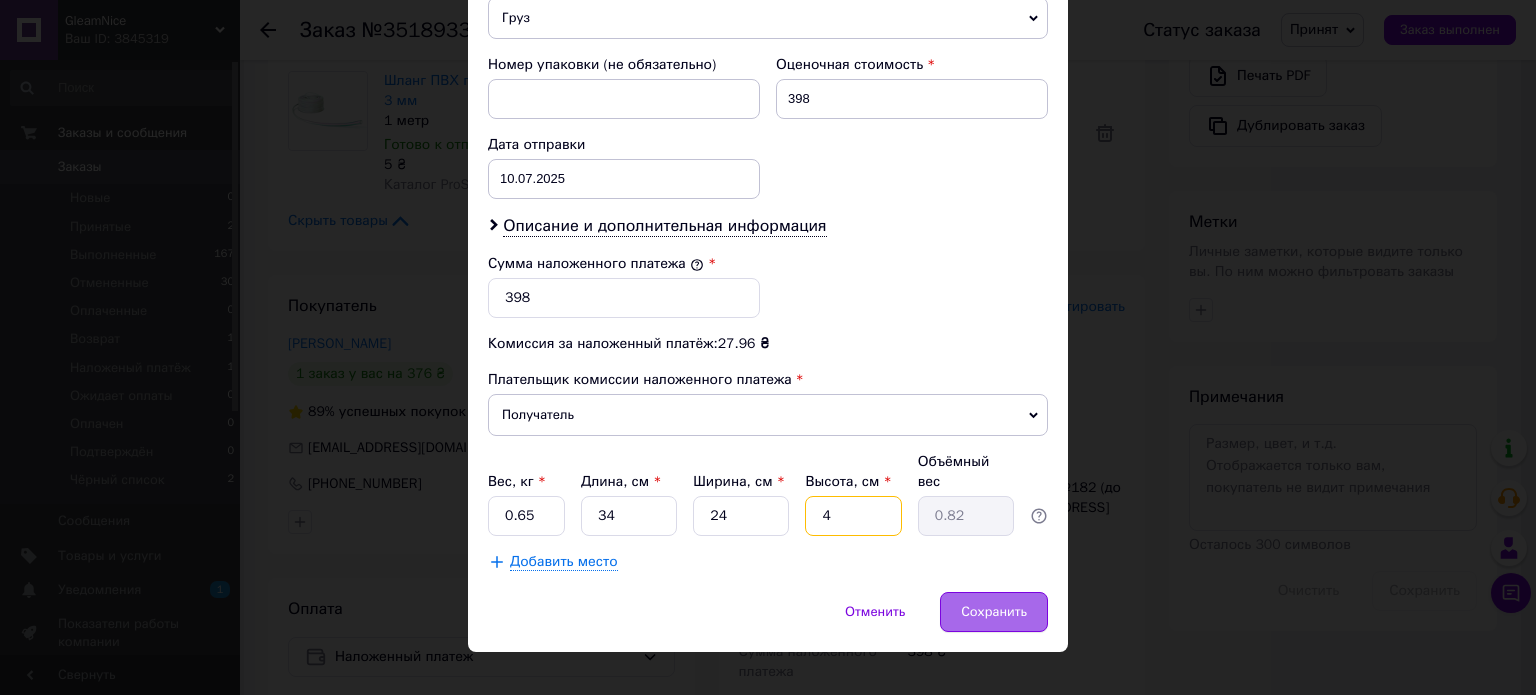 type on "4" 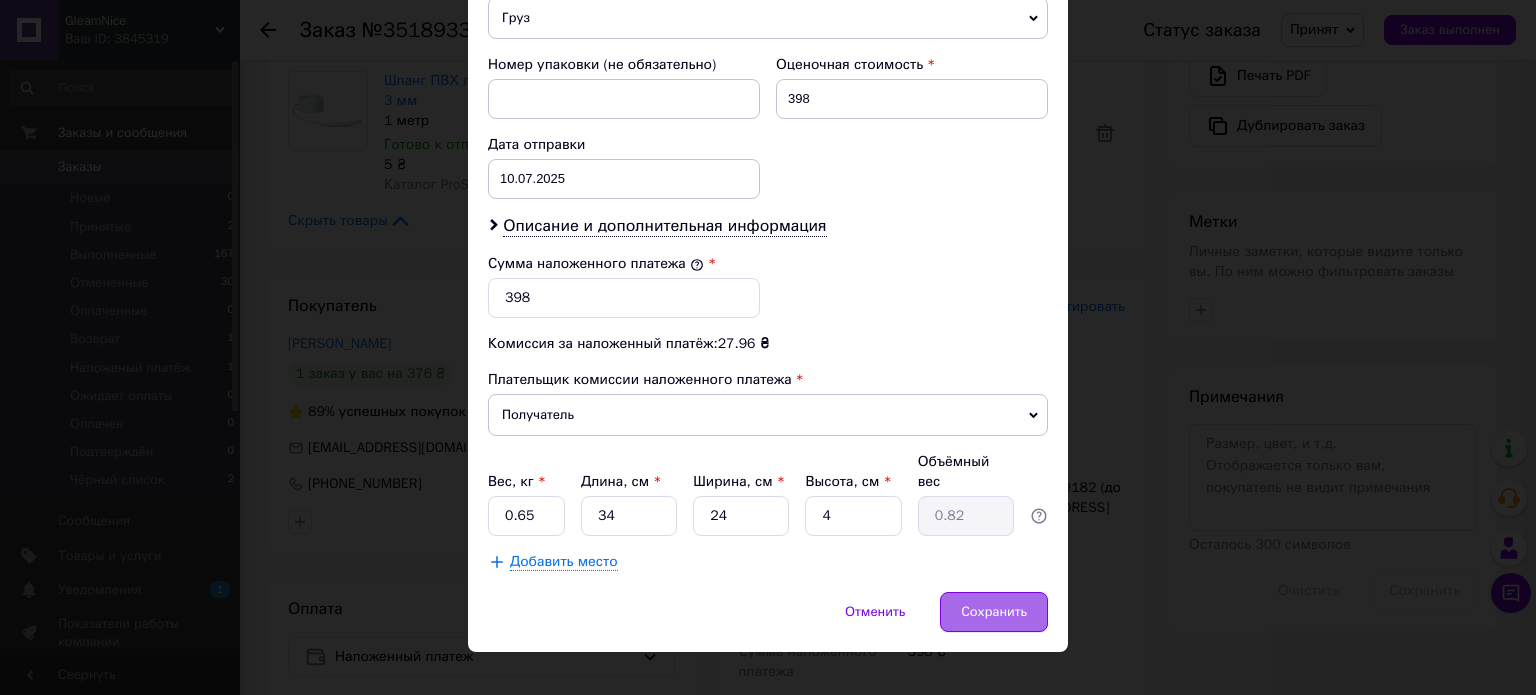 click on "Сохранить" at bounding box center [994, 612] 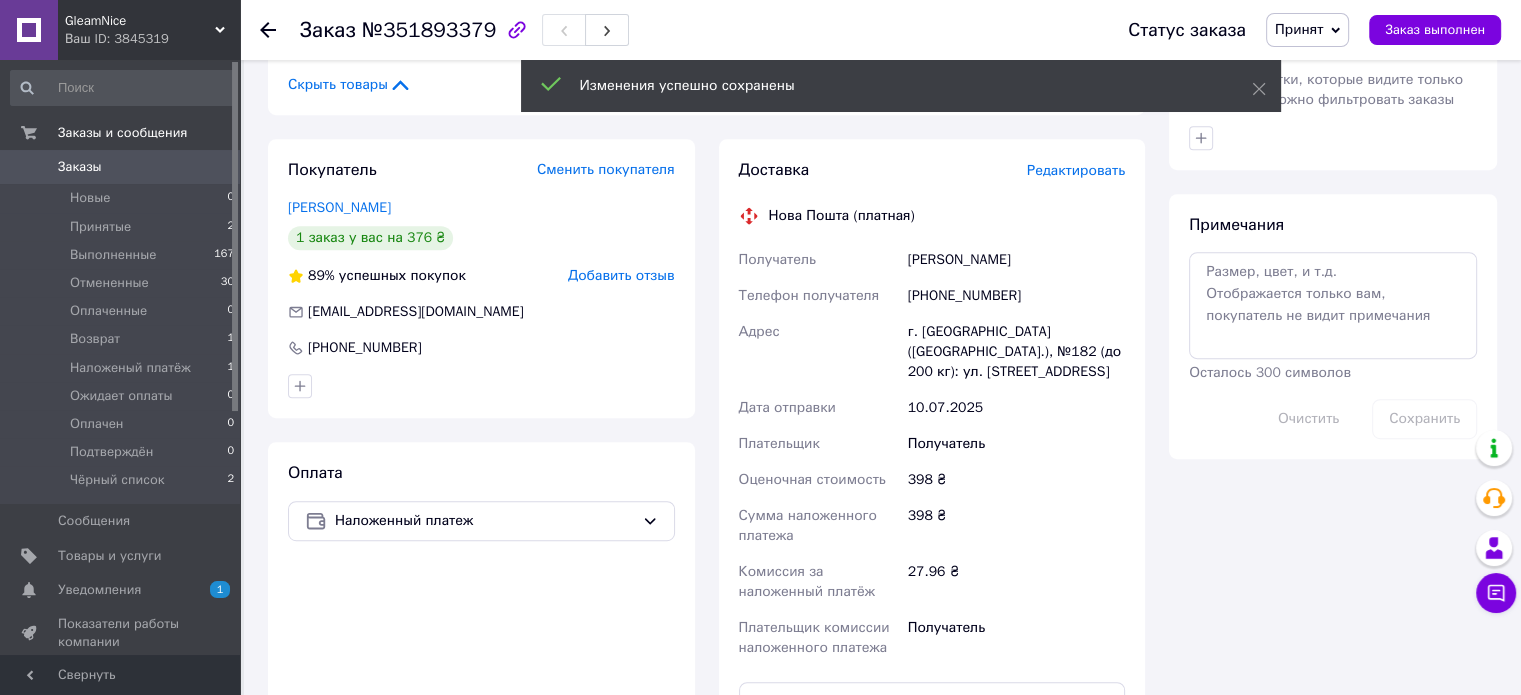 scroll, scrollTop: 1300, scrollLeft: 0, axis: vertical 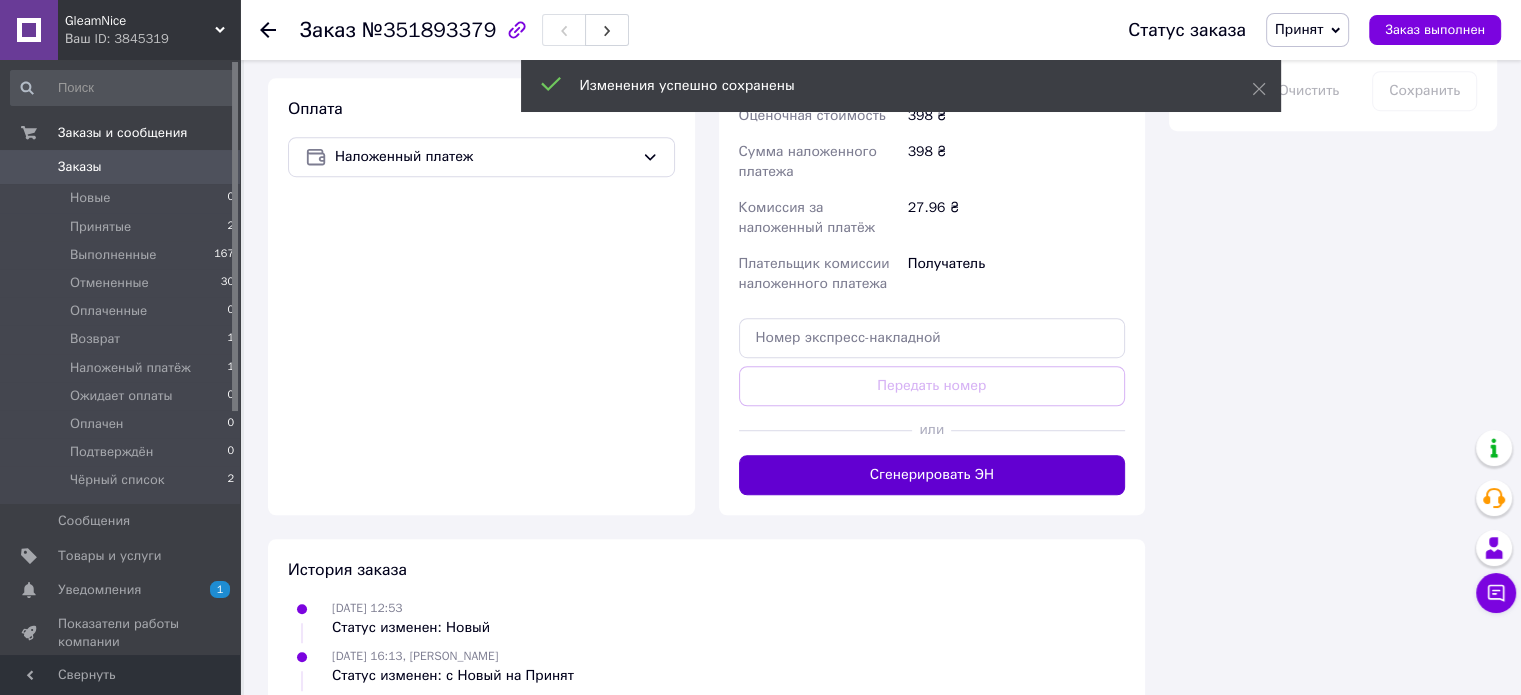 click on "Сгенерировать ЭН" at bounding box center [932, 475] 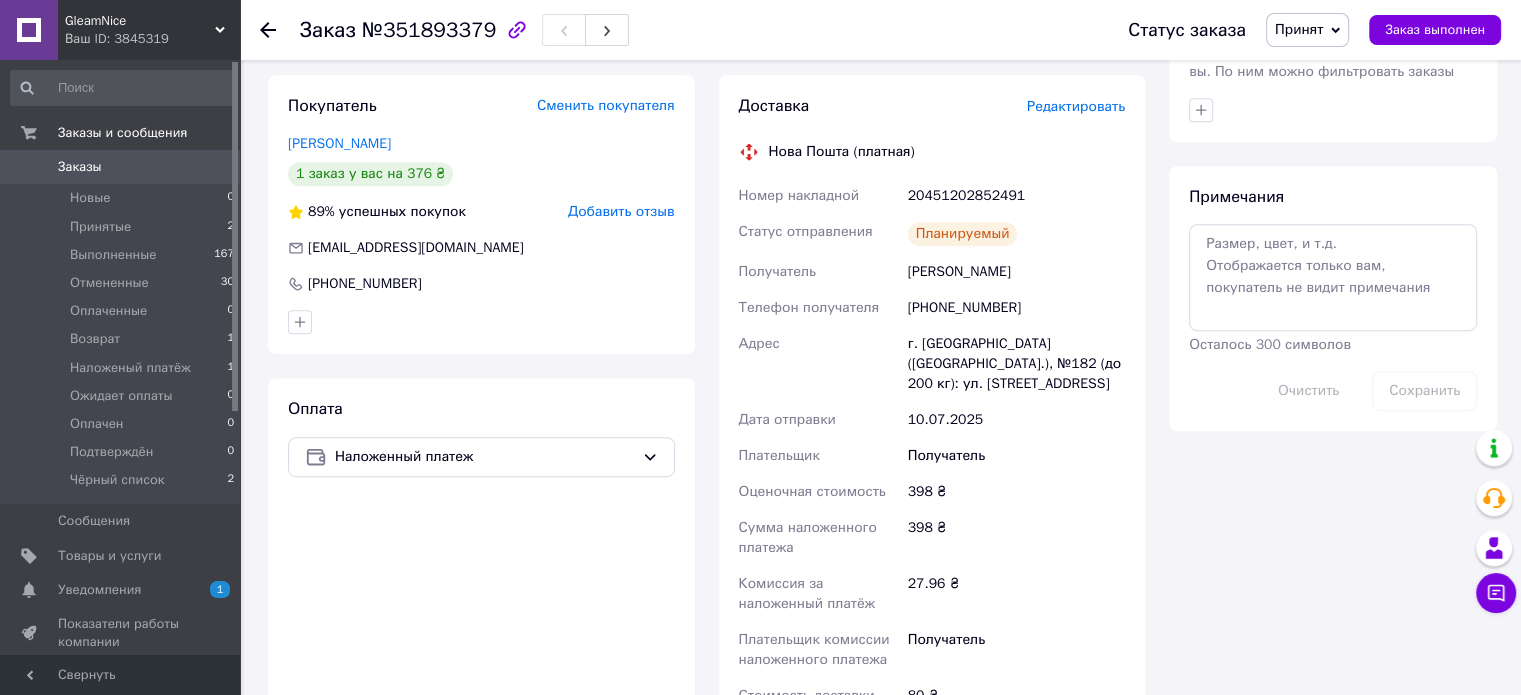 scroll, scrollTop: 1000, scrollLeft: 0, axis: vertical 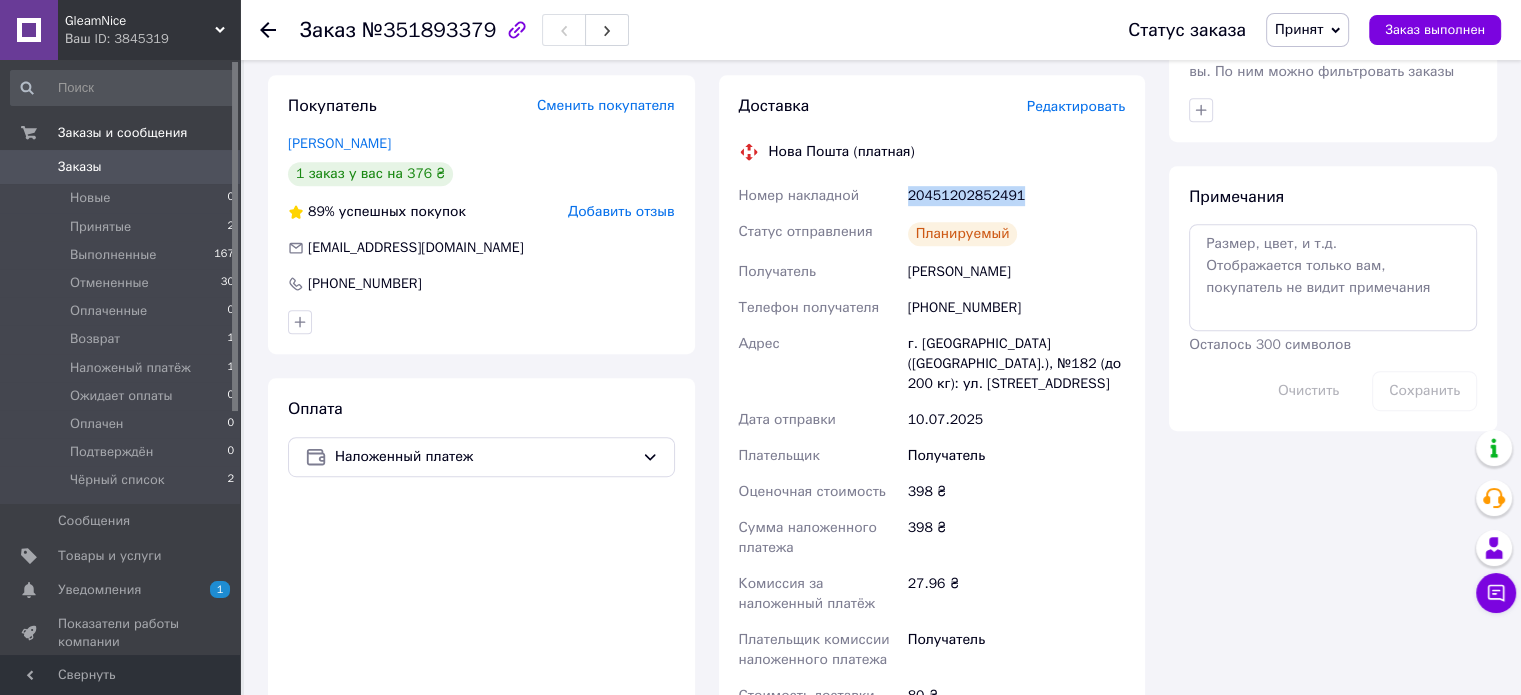 click on "20451202852491" at bounding box center (1016, 196) 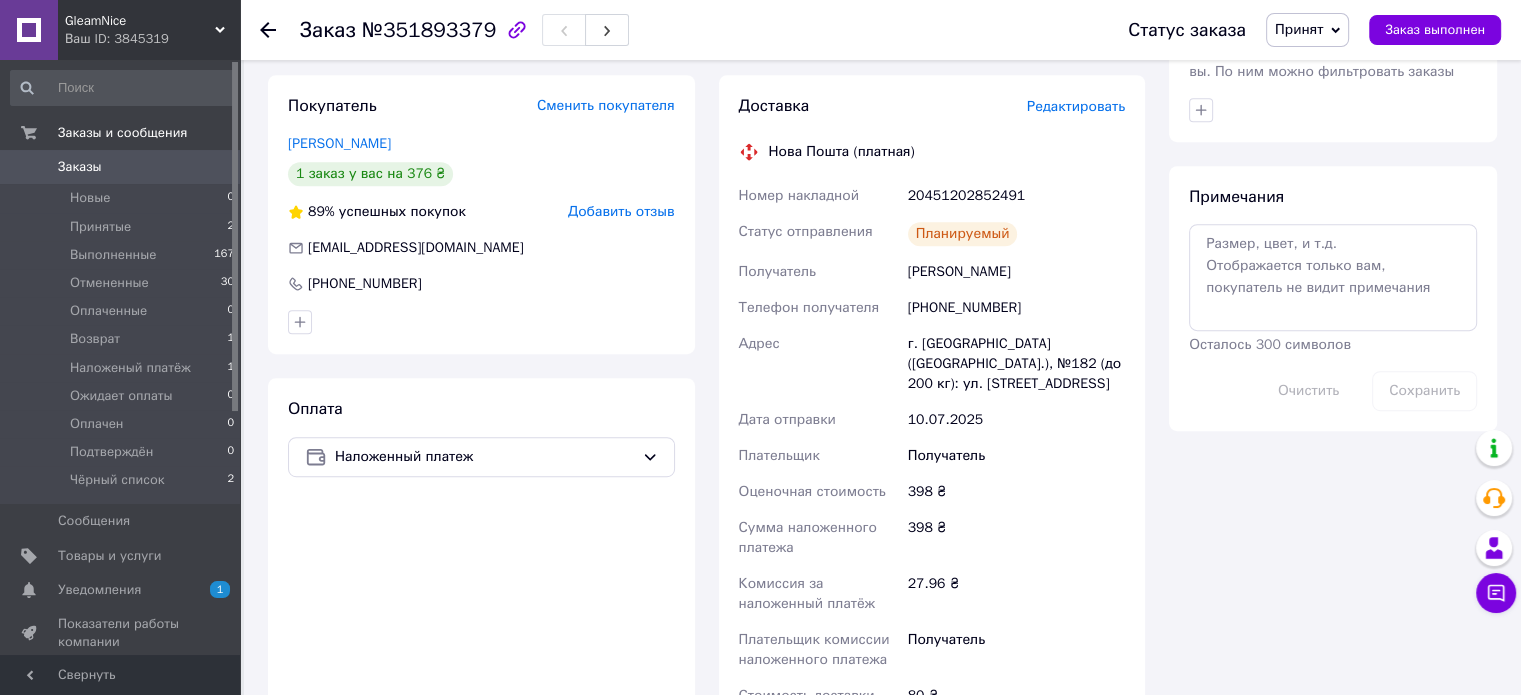 click on "Итого 6 товаров 398 ₴ Доставка 80 ₴ Скидка Добавить Всего к оплате 398 ₴ Комиссия за заказ 59.63 ₴ Действия Написать покупателю   Чат Viber Telegram WhatsApp SMS Email Запрос на отзыв про компанию   Скопировать запрос на отзыв У вас есть 29 дней, чтобы отправить запрос на отзыв покупателю, скопировав ссылку.   Выдать чек   Скачать PDF   Печать PDF   Дублировать заказ Метки Личные заметки, которые видите только вы. По ним можно фильтровать заказы Примечания Осталось 300 символов Очистить Сохранить" at bounding box center (1333, 188) 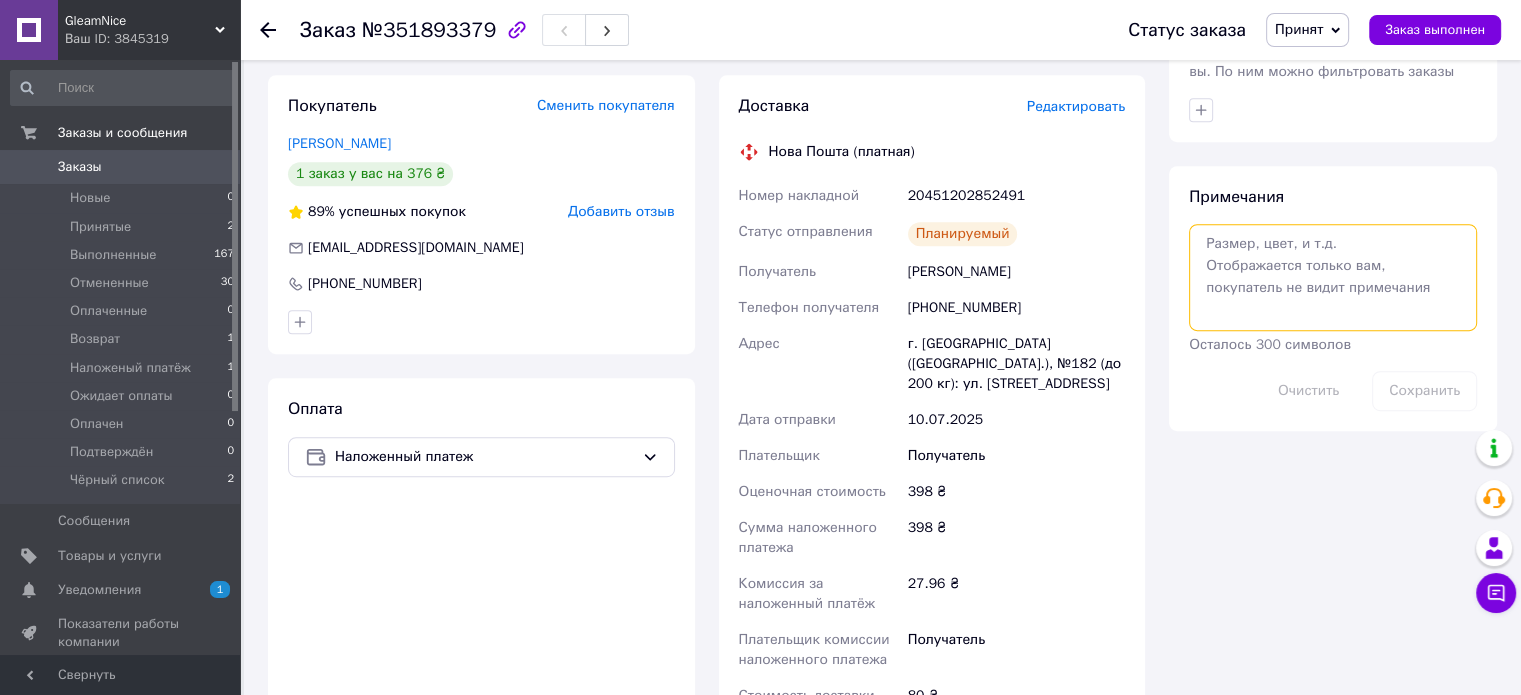paste on "Ваше замовлення відправлено службою доставки Нова Пошта! Номер ТТН – 20451202852491. Дата прибуття - 11.07.2024 р. Дякую що вибрали нас! З повагою інтернет-магазин GleamNice!" 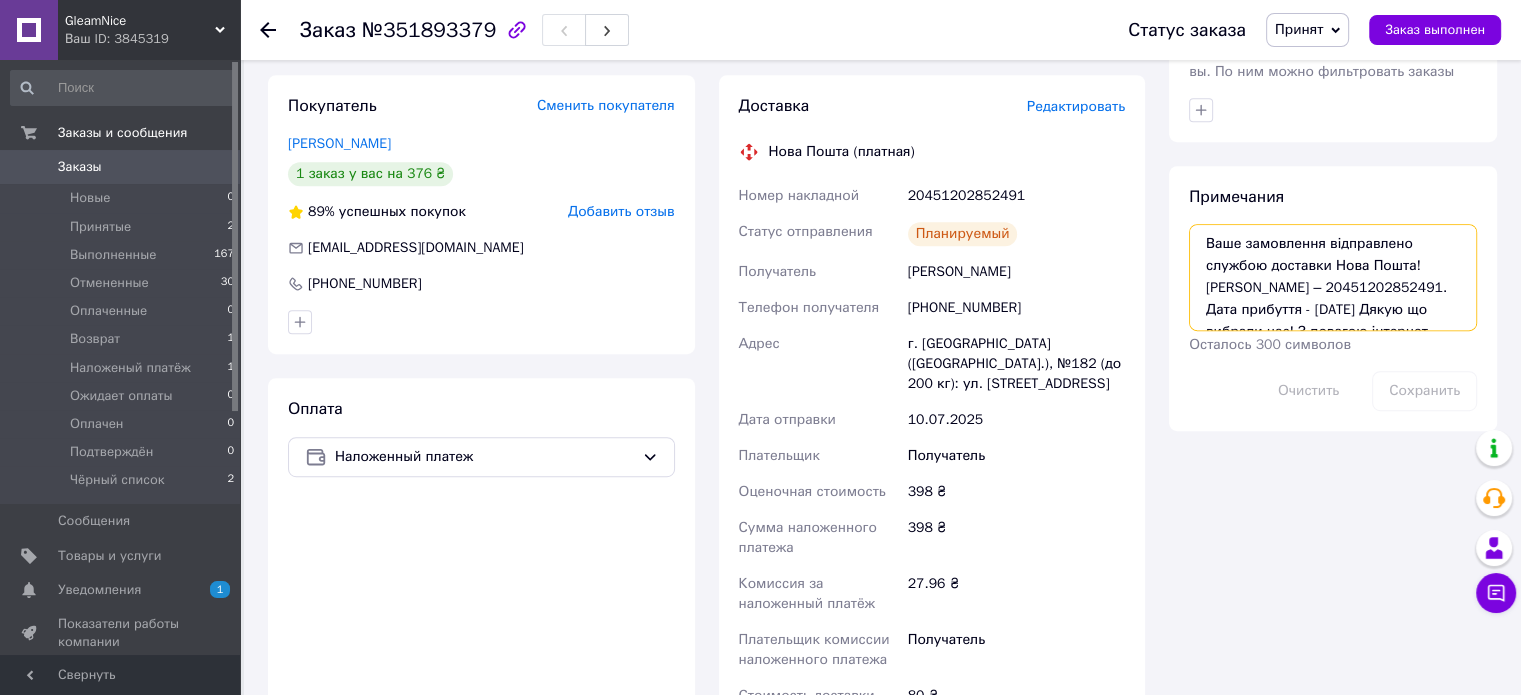 scroll, scrollTop: 32, scrollLeft: 0, axis: vertical 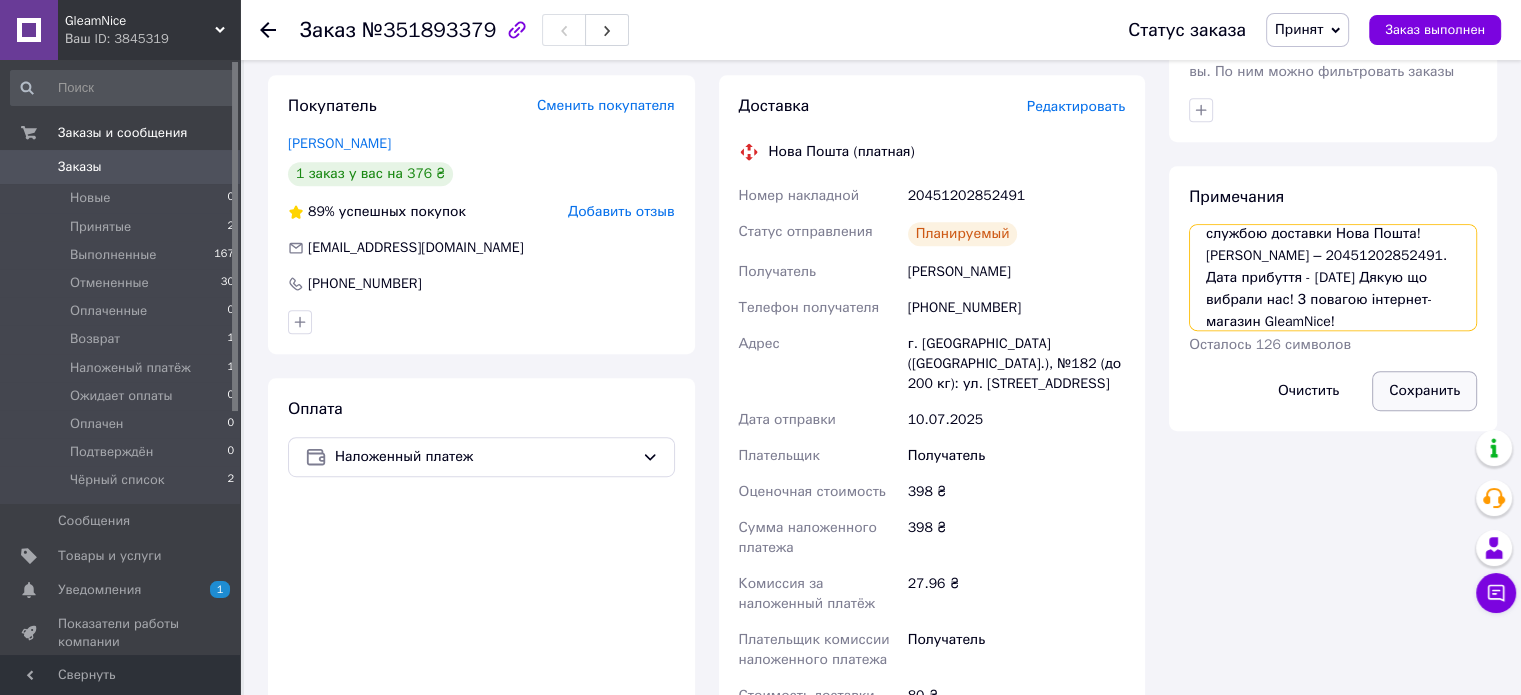 type on "Ваше замовлення відправлено службою доставки Нова Пошта! Номер ТТН – 20451202852491. Дата прибуття - 11.07.2024 р. Дякую що вибрали нас! З повагою інтернет-магазин GleamNice!" 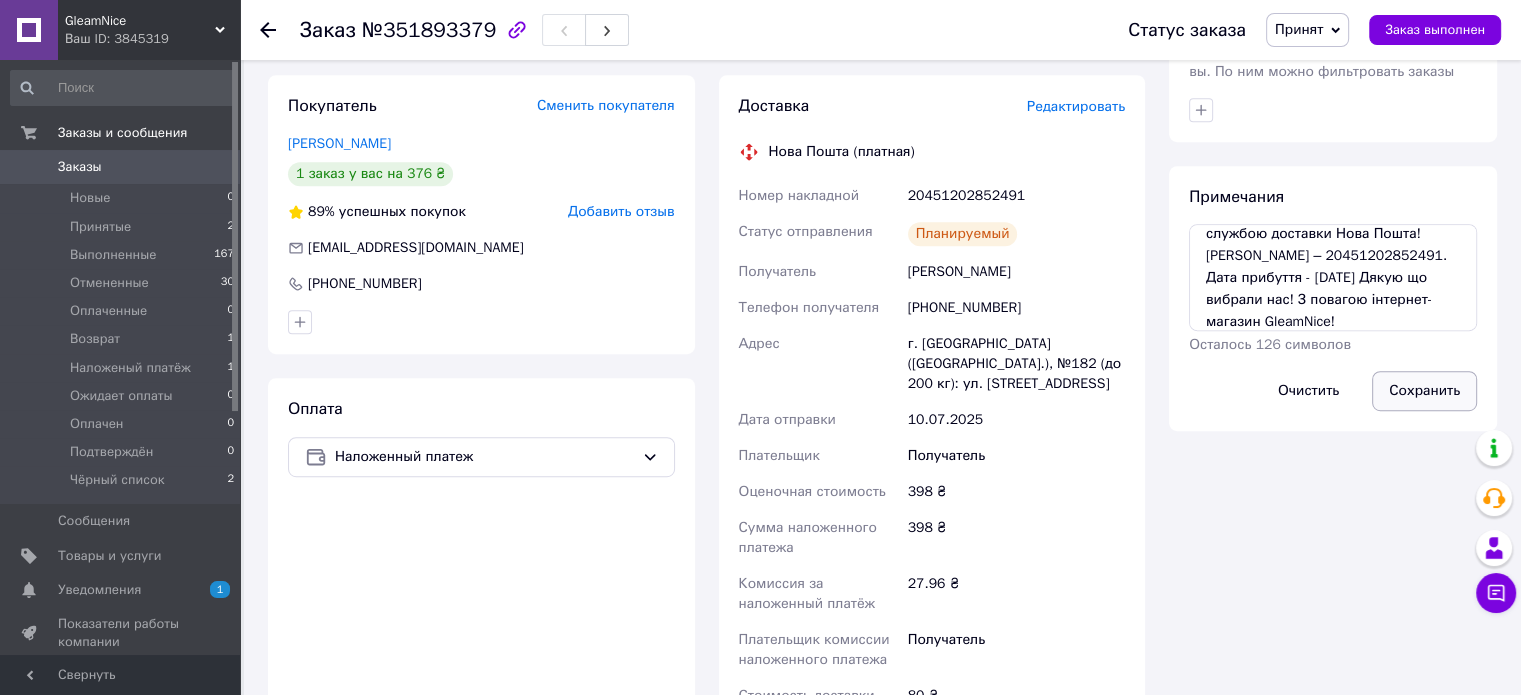 click on "Сохранить" at bounding box center (1424, 391) 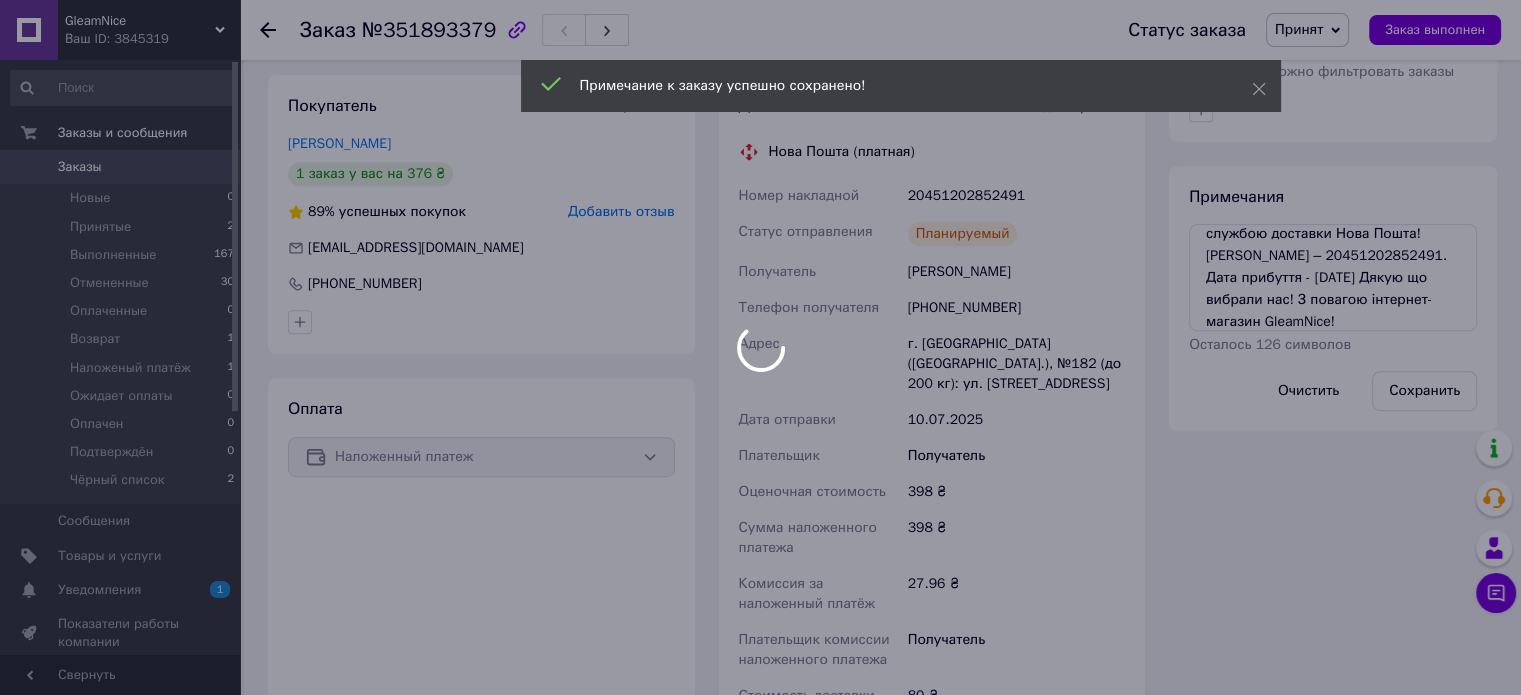 click at bounding box center [760, 347] 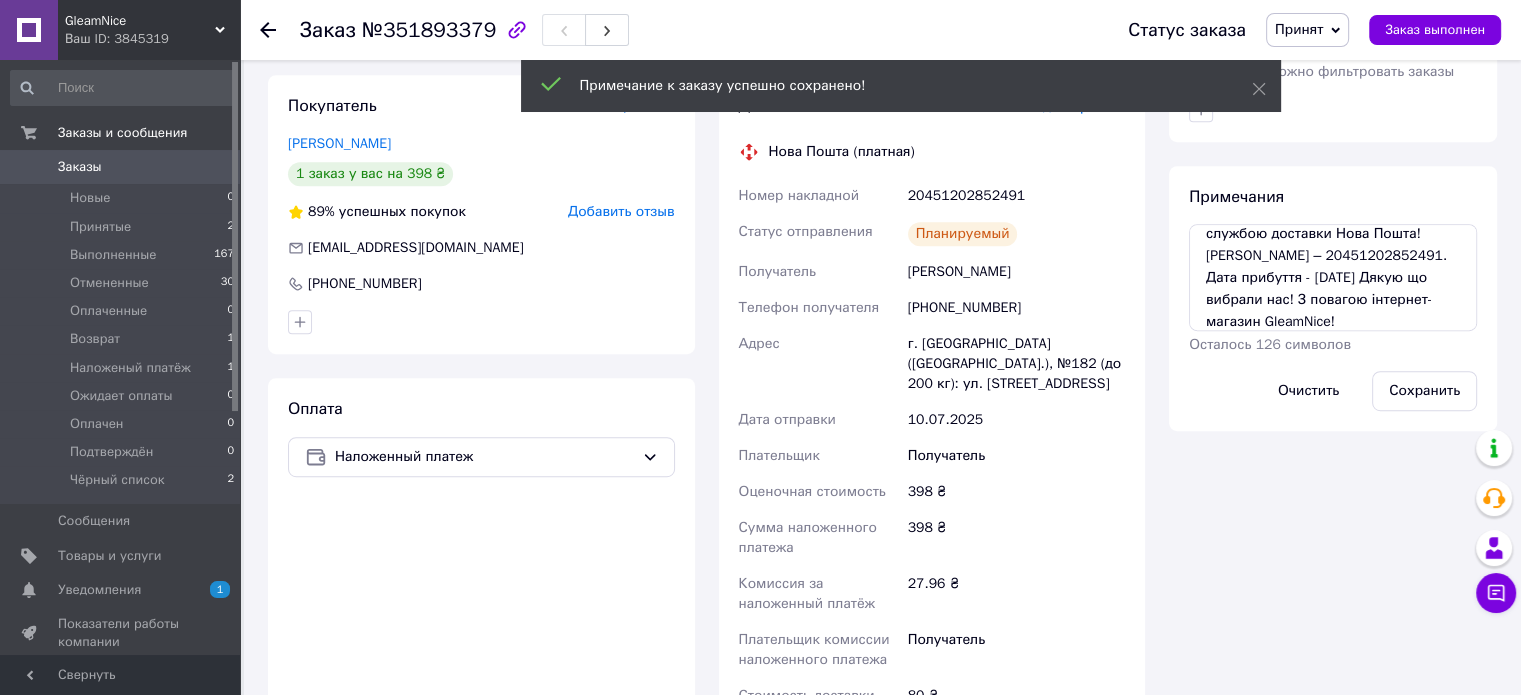 click on "Принят" at bounding box center (1299, 29) 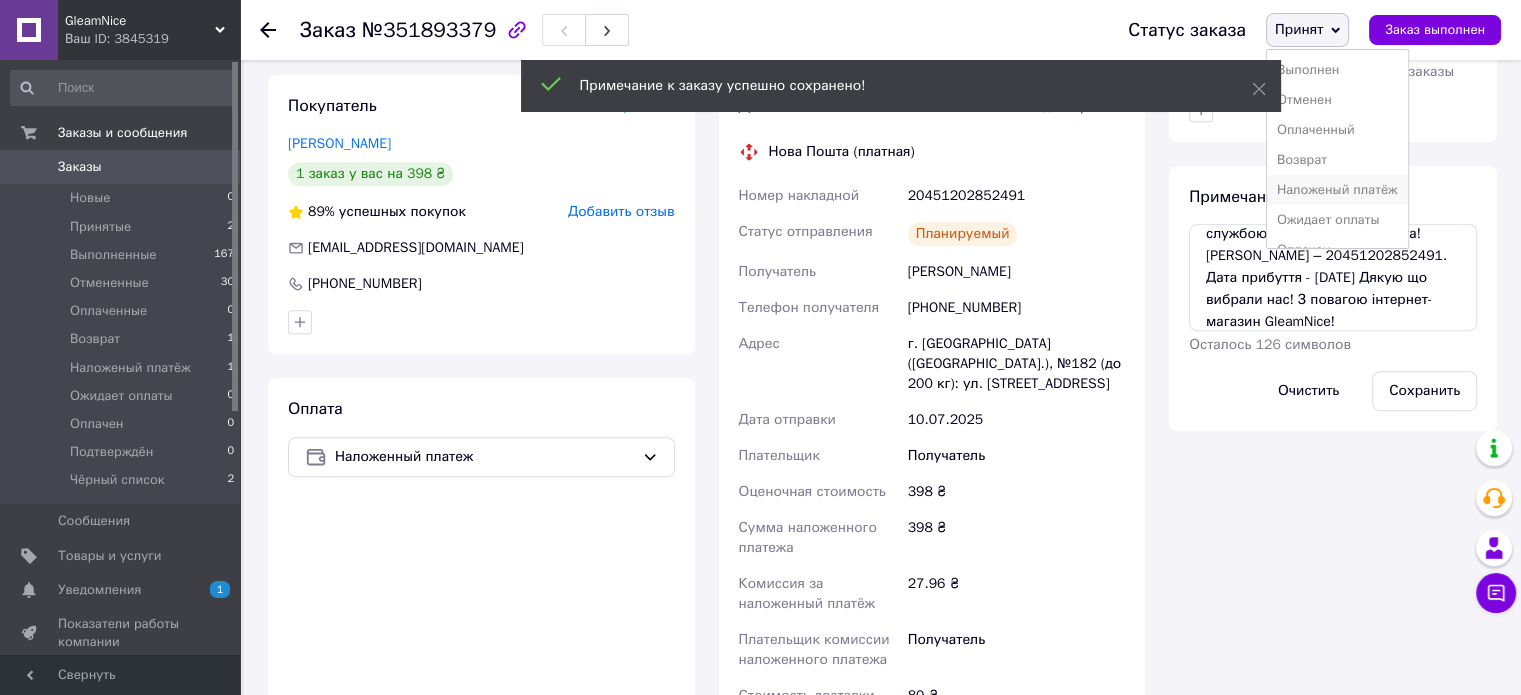 click on "Наложеный платёж" at bounding box center (1337, 190) 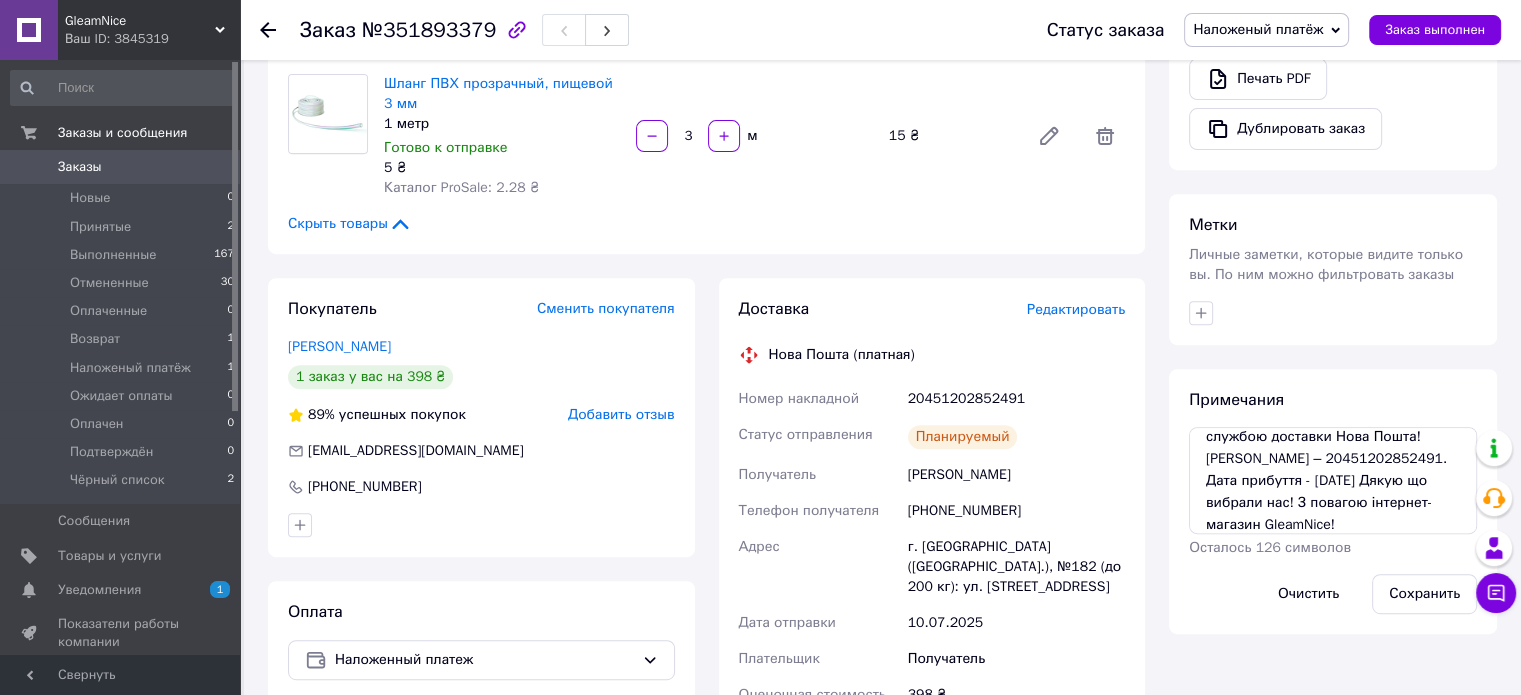 scroll, scrollTop: 800, scrollLeft: 0, axis: vertical 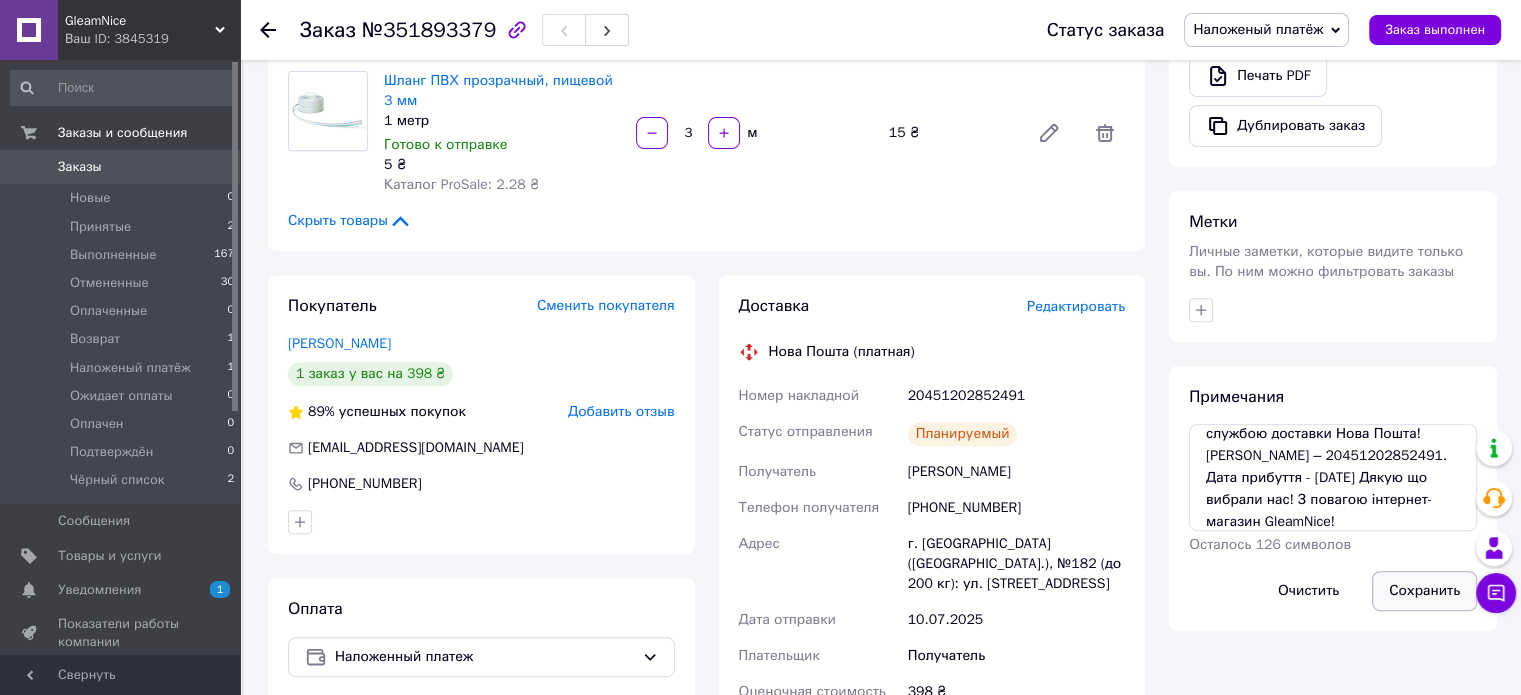 click on "Сохранить" at bounding box center [1424, 591] 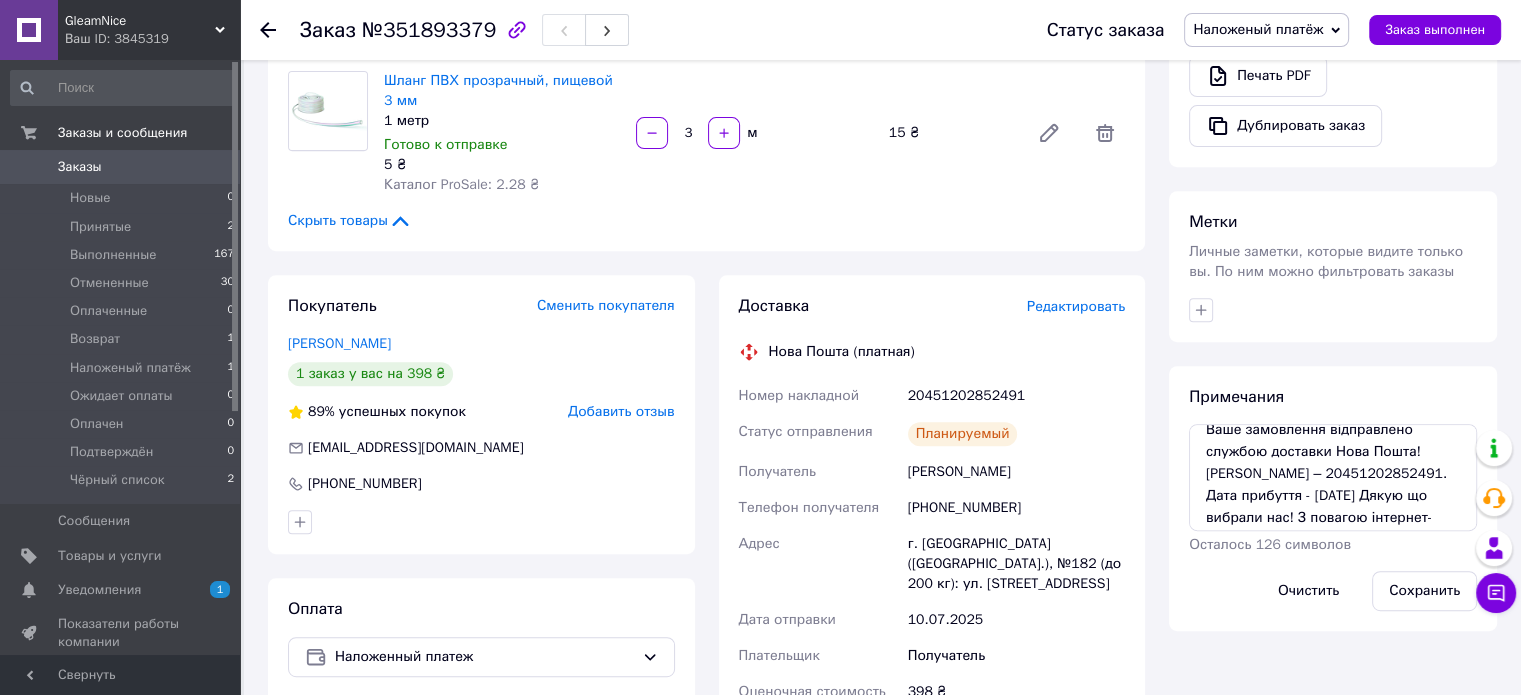 scroll, scrollTop: 0, scrollLeft: 0, axis: both 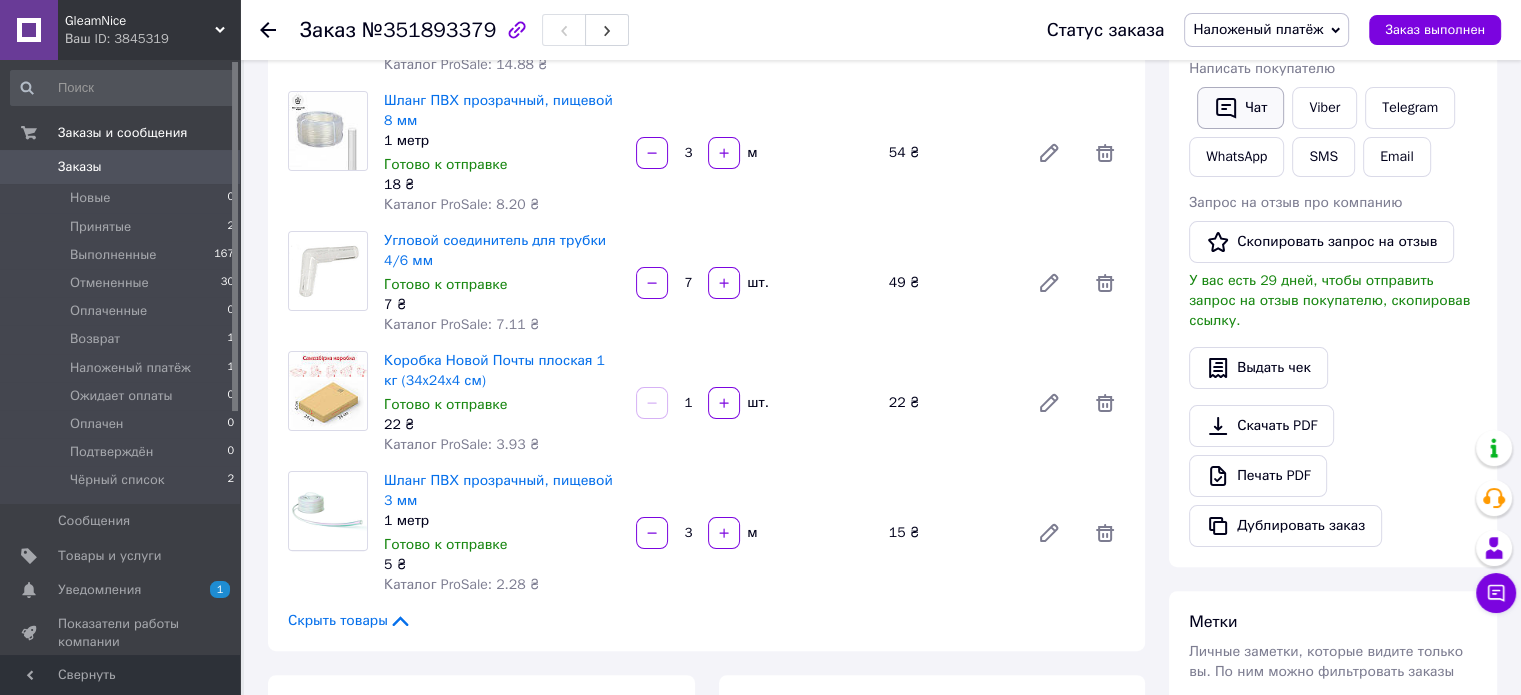 click on "Чат" at bounding box center (1240, 108) 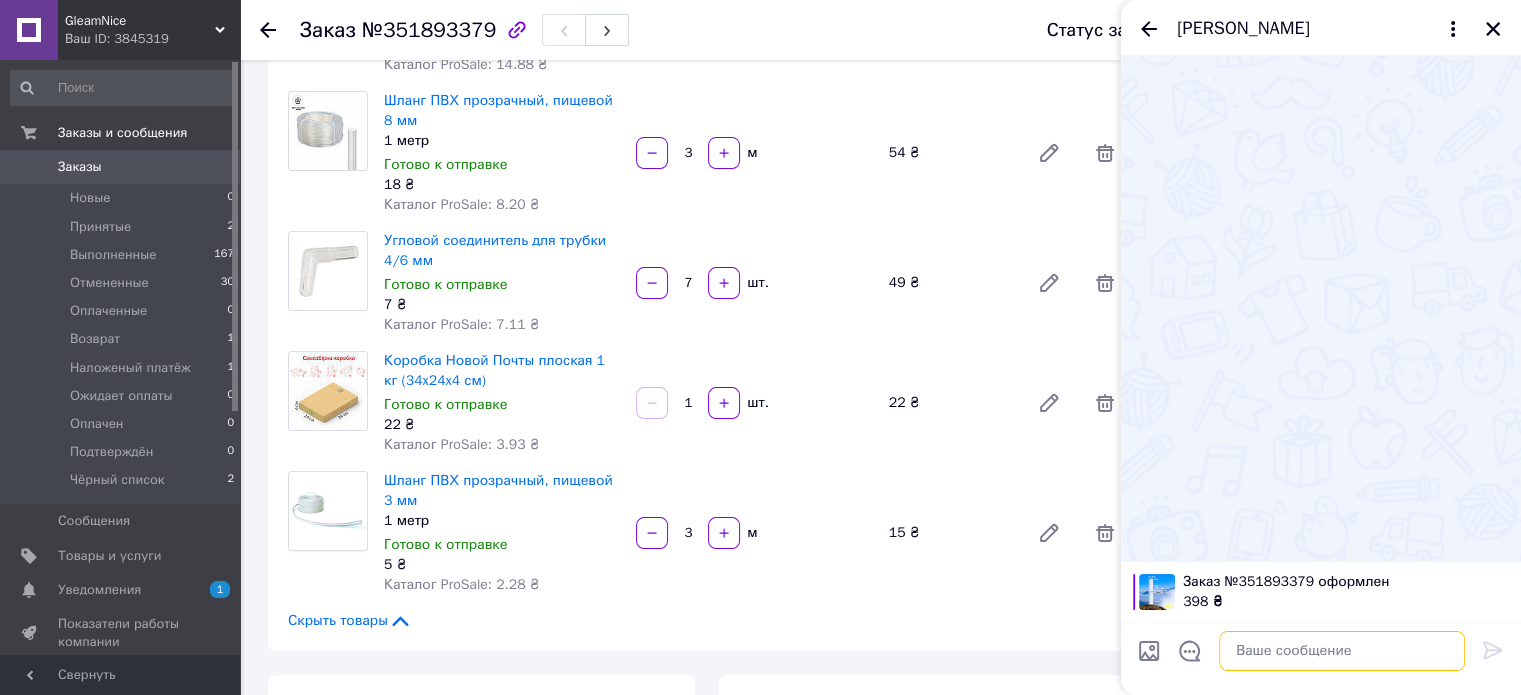 paste on "Ваше замовлення відправлено службою доставки Нова Пошта! Номер ТТН – 20451202852491. Дата прибуття - 11.07.2024 р. Дякую що вибрали нас! З повагою інтернет-магазин GleamNice!" 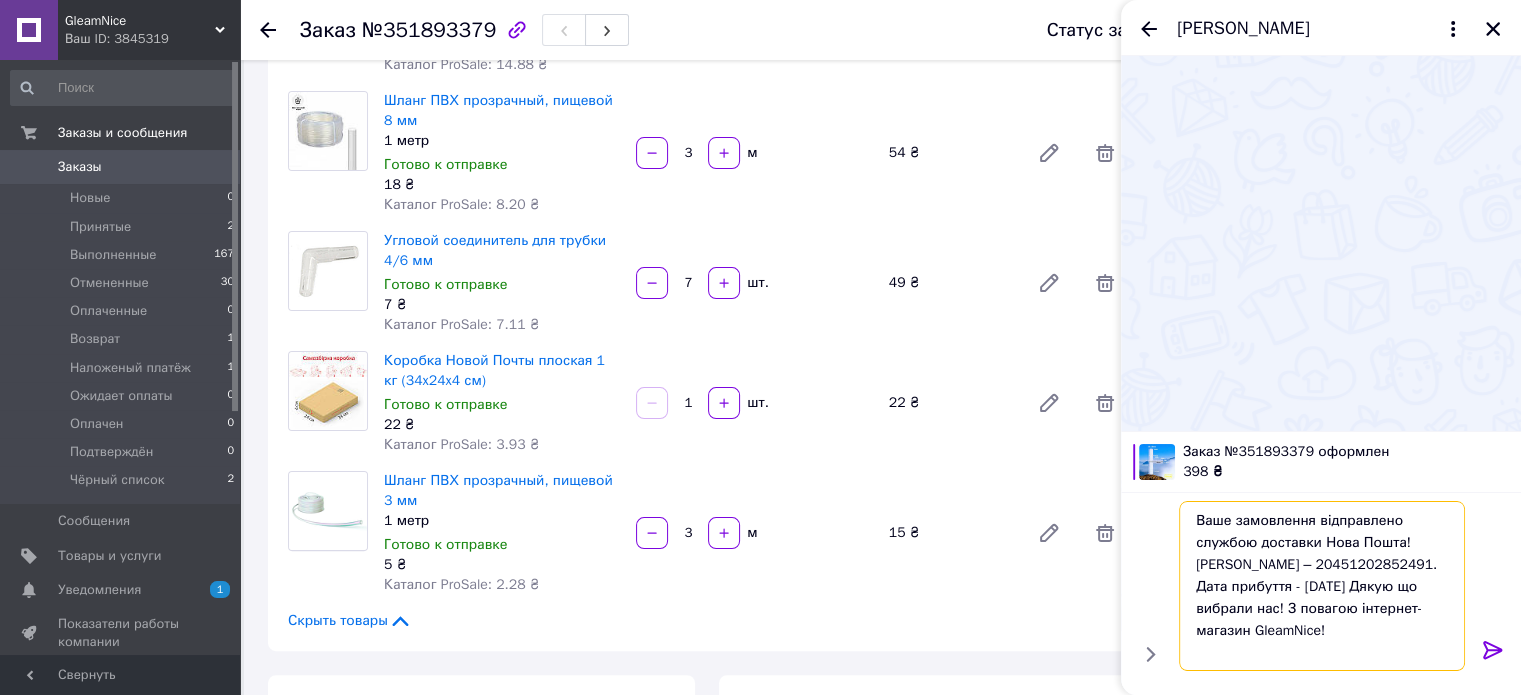 type on "Ваше замовлення відправлено службою доставки Нова Пошта! Номер ТТН – 20451202852491. Дата прибуття - 11.07.2024 р. Дякую що вибрали нас! З повагою інтернет-магазин GleamNice!" 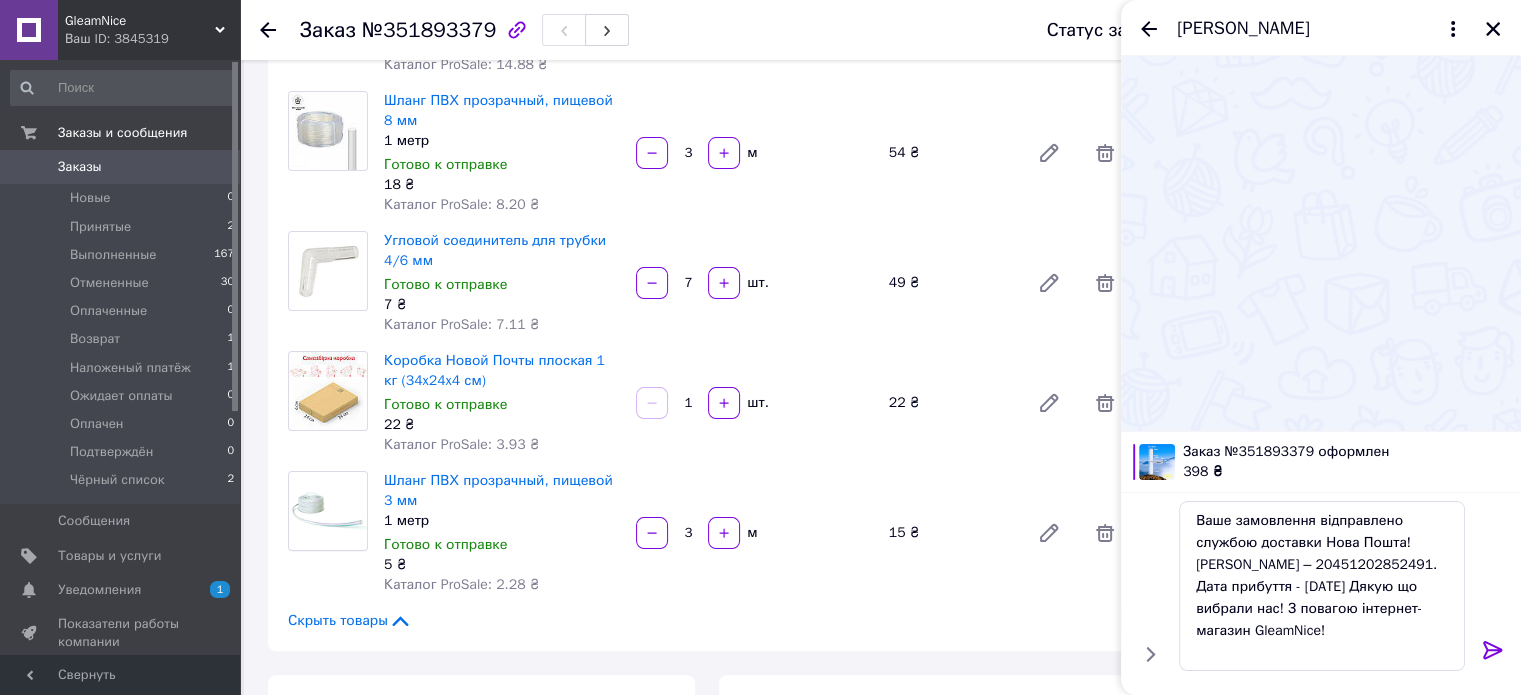 click 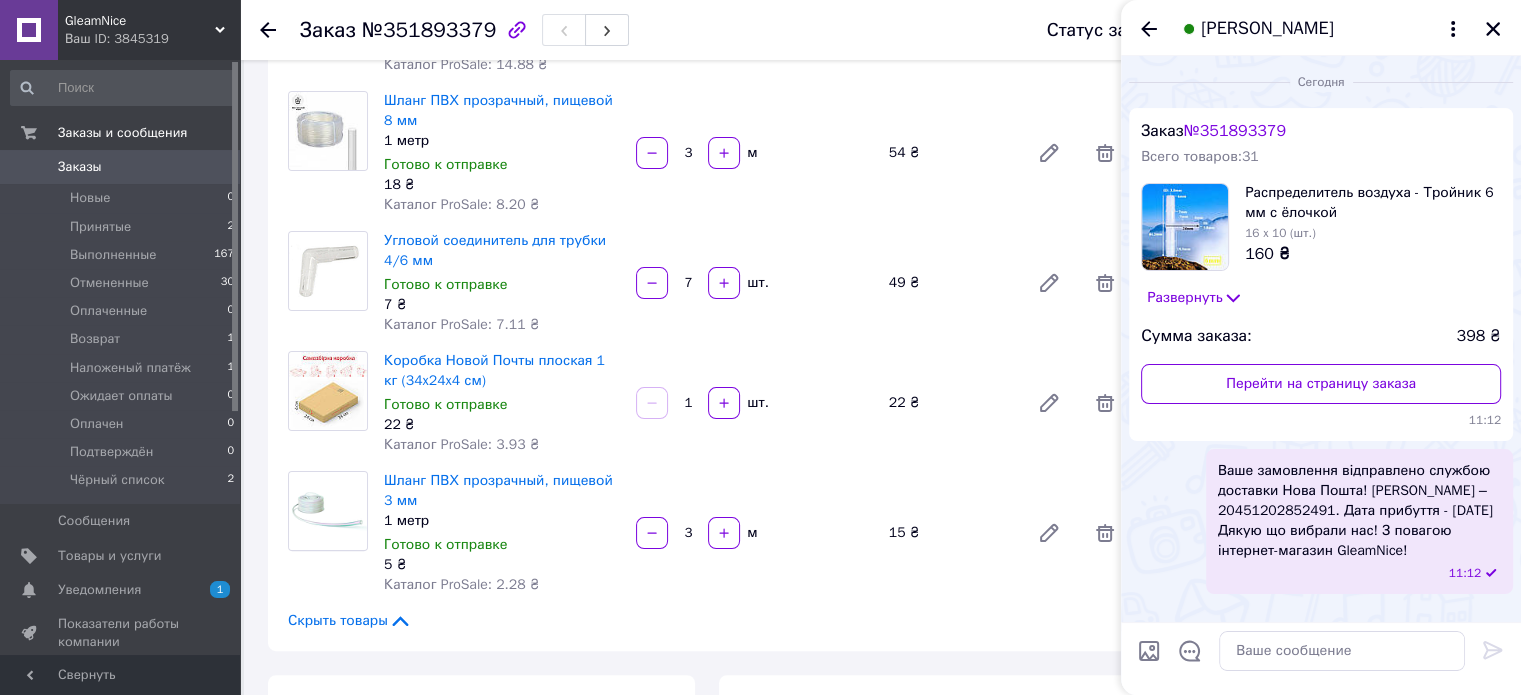 click on "[PERSON_NAME]" at bounding box center (1321, 28) 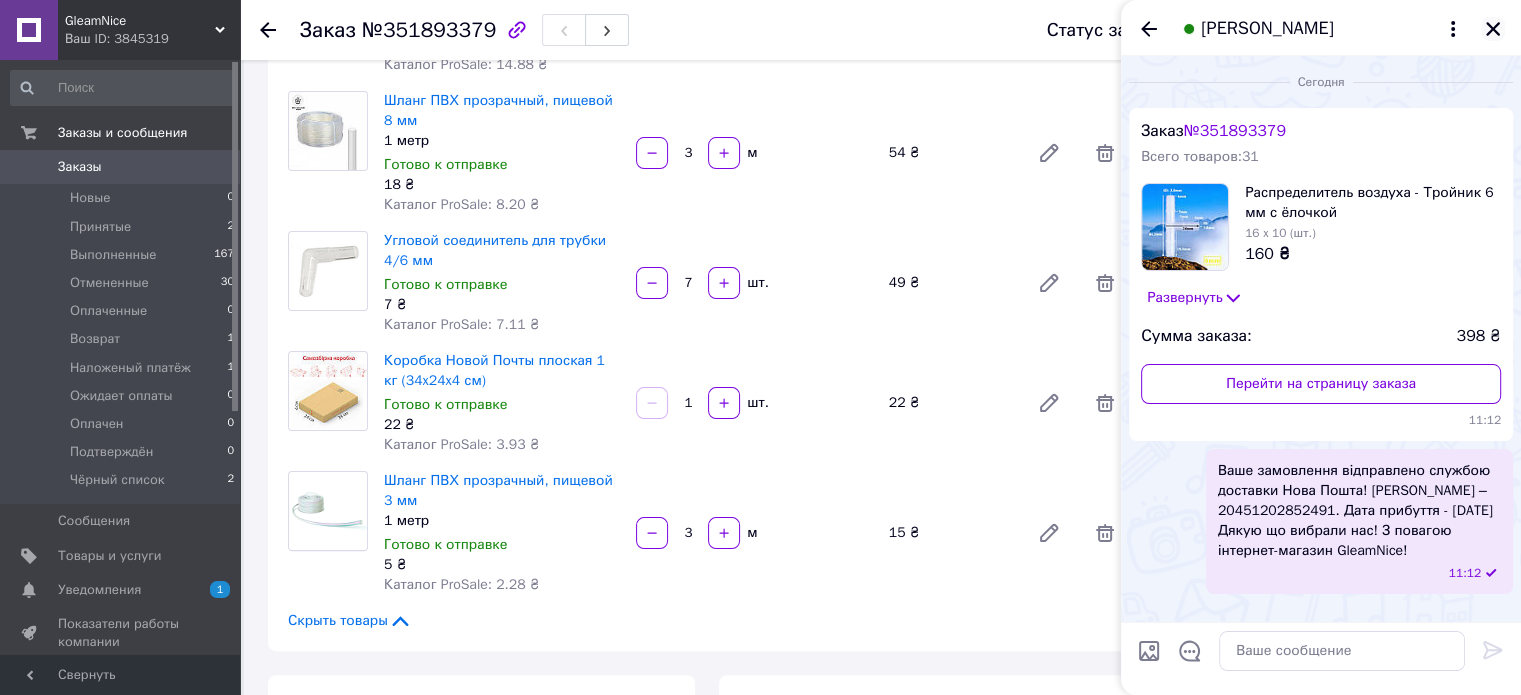 click 